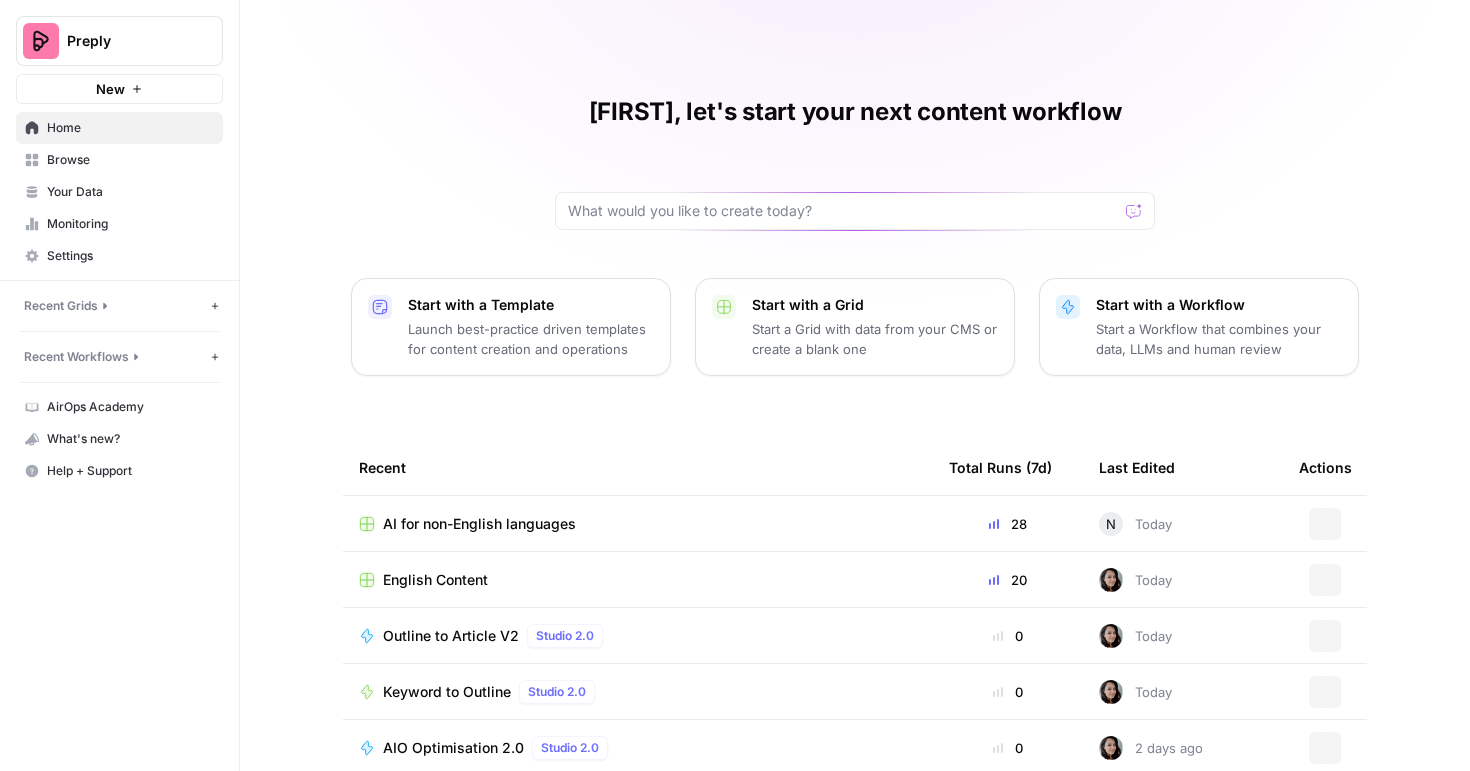 scroll, scrollTop: 0, scrollLeft: 0, axis: both 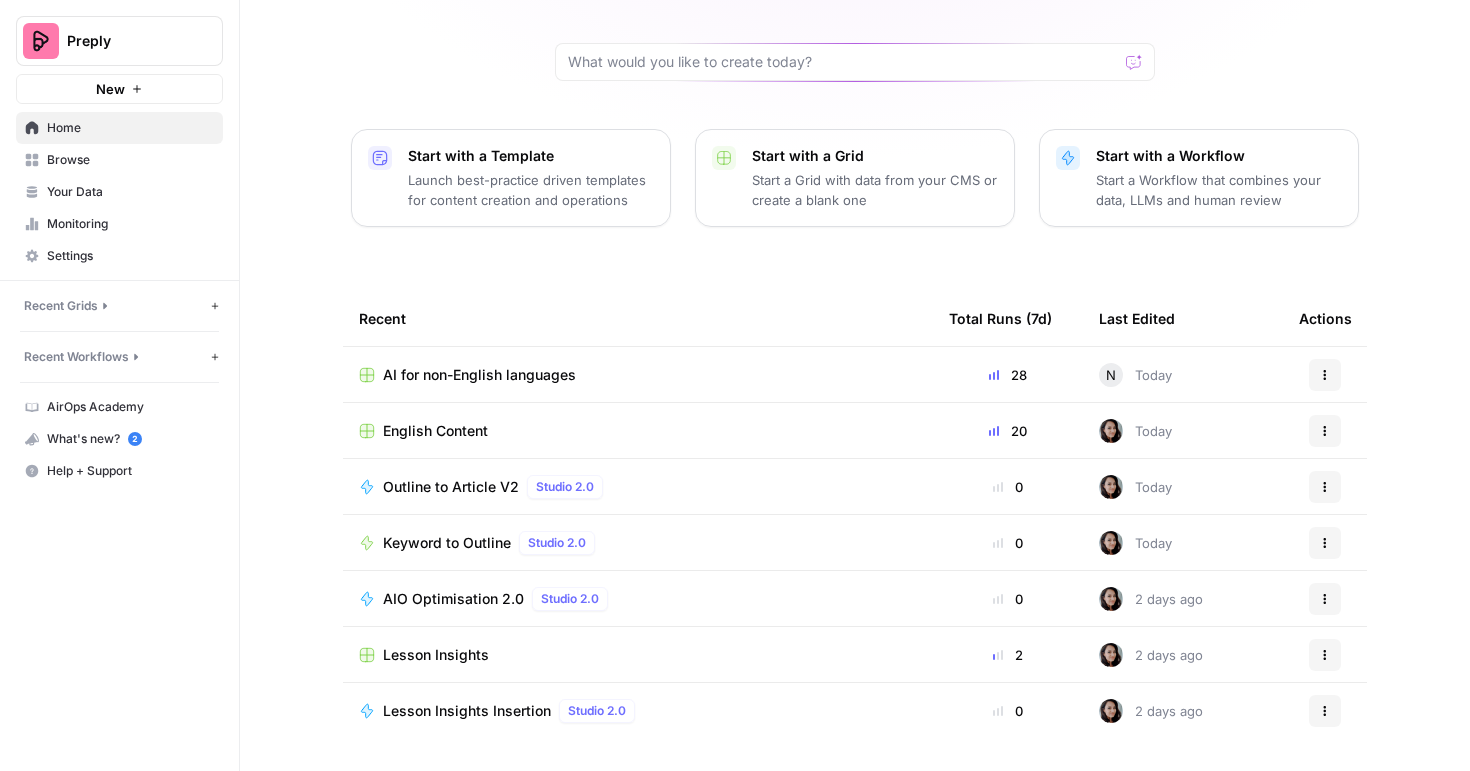 click on "Recent Grids" at bounding box center (115, 306) 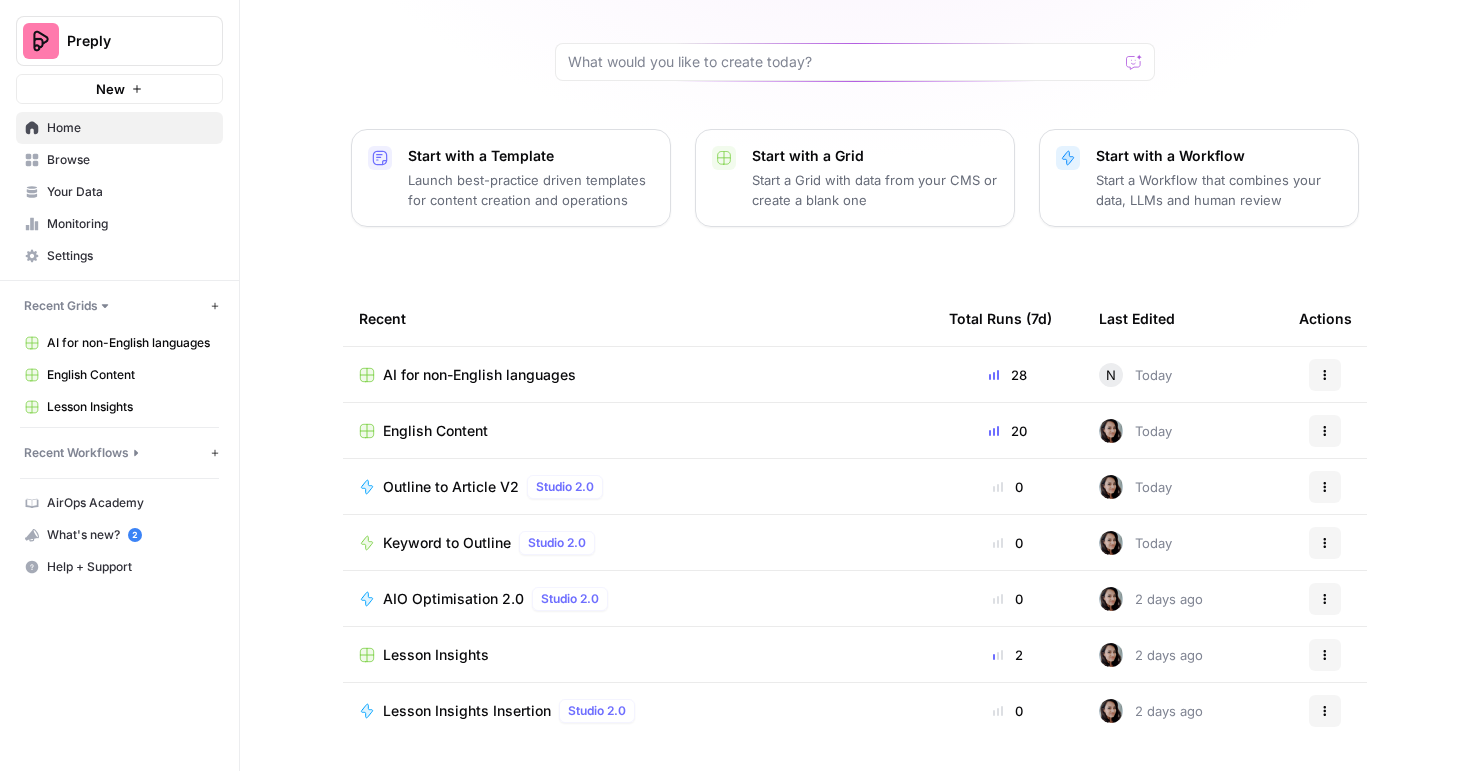 click on "Home" at bounding box center [130, 128] 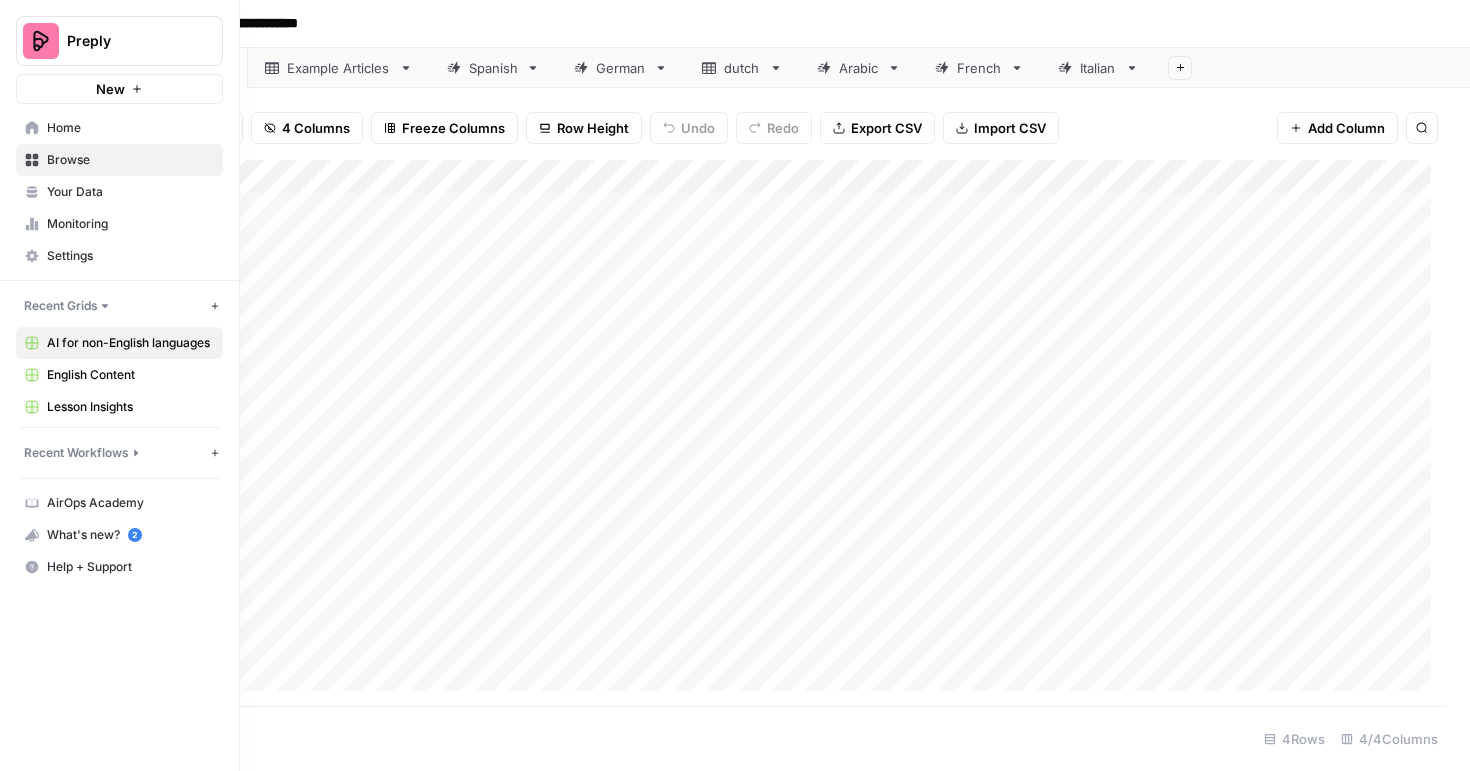 click on "Home" at bounding box center [130, 128] 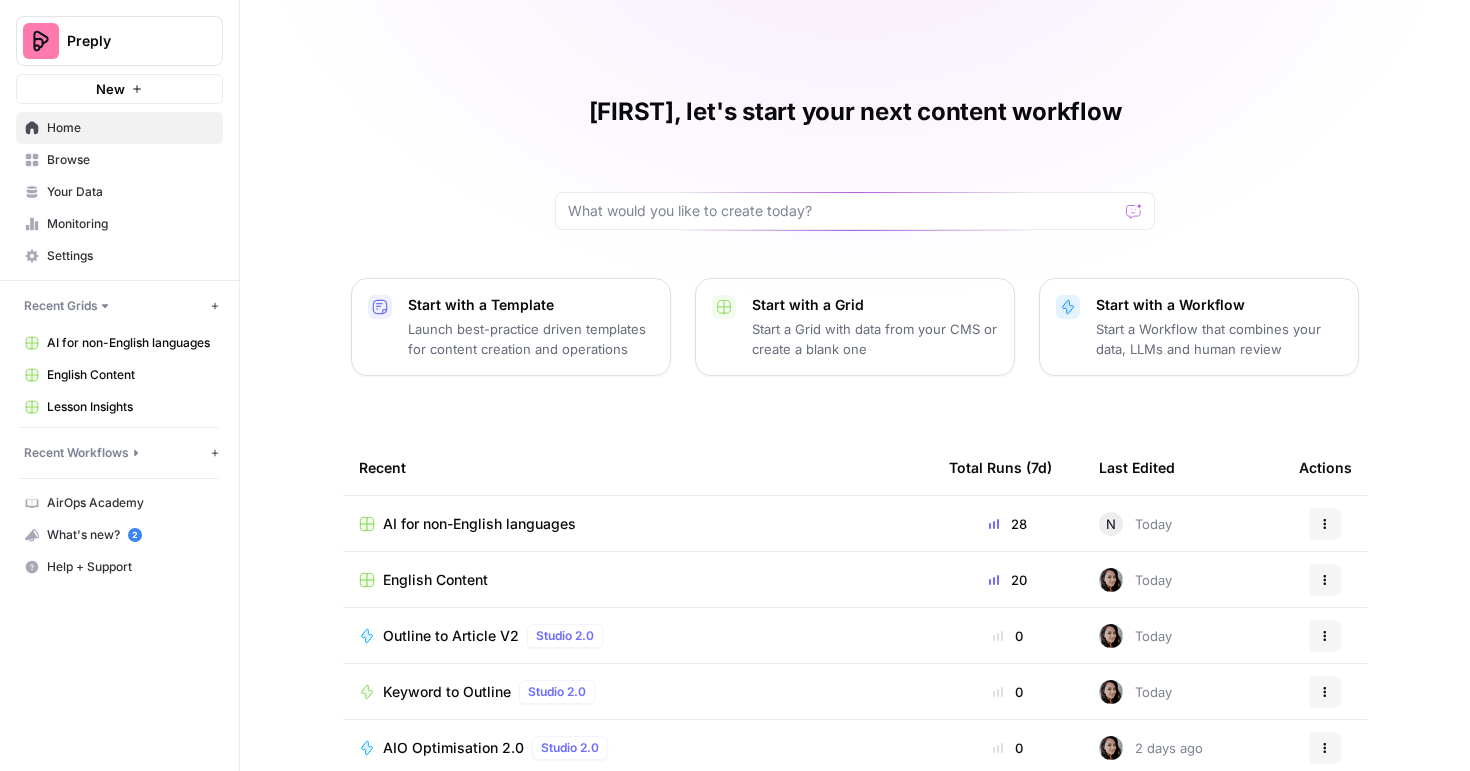 click on "Settings" at bounding box center (130, 256) 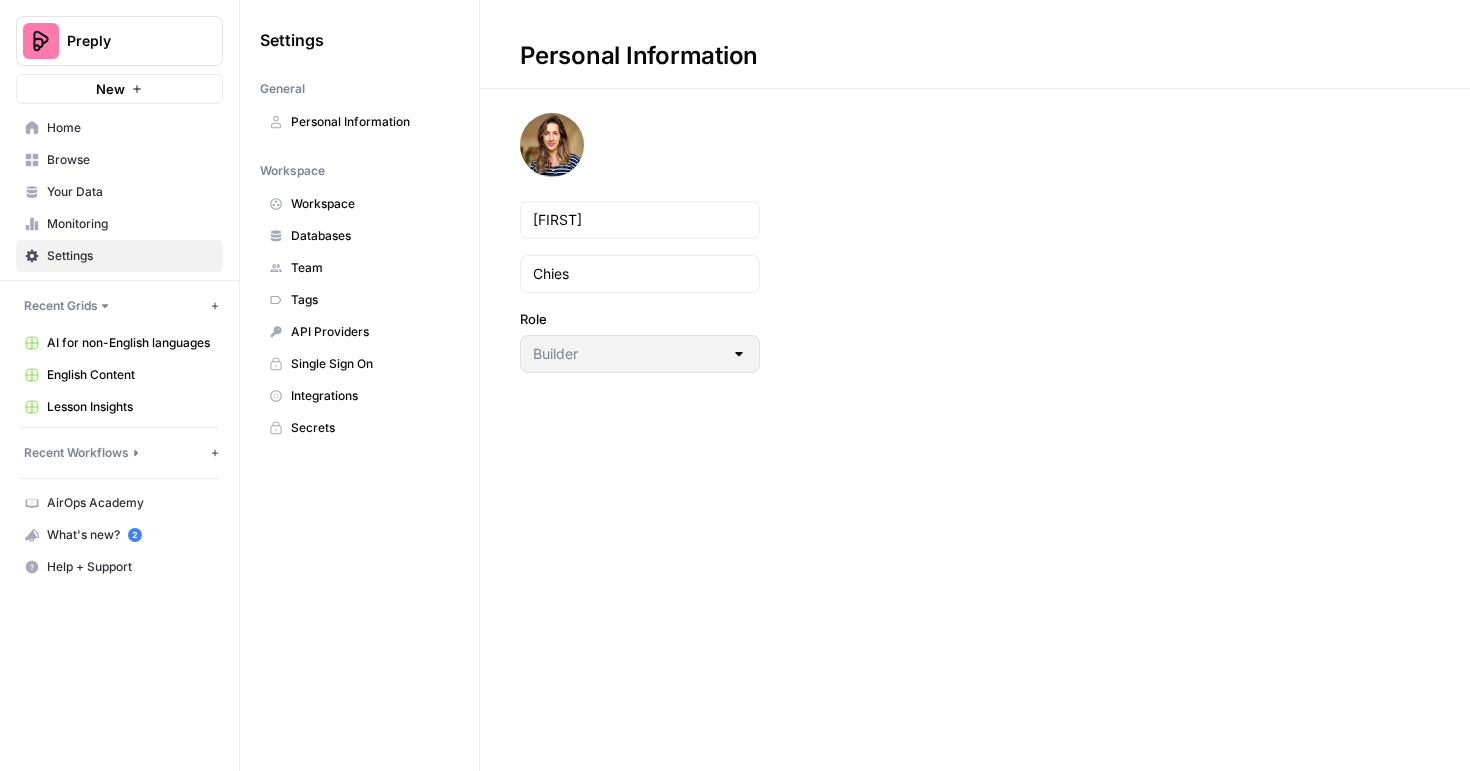 click on "Browse" at bounding box center (130, 160) 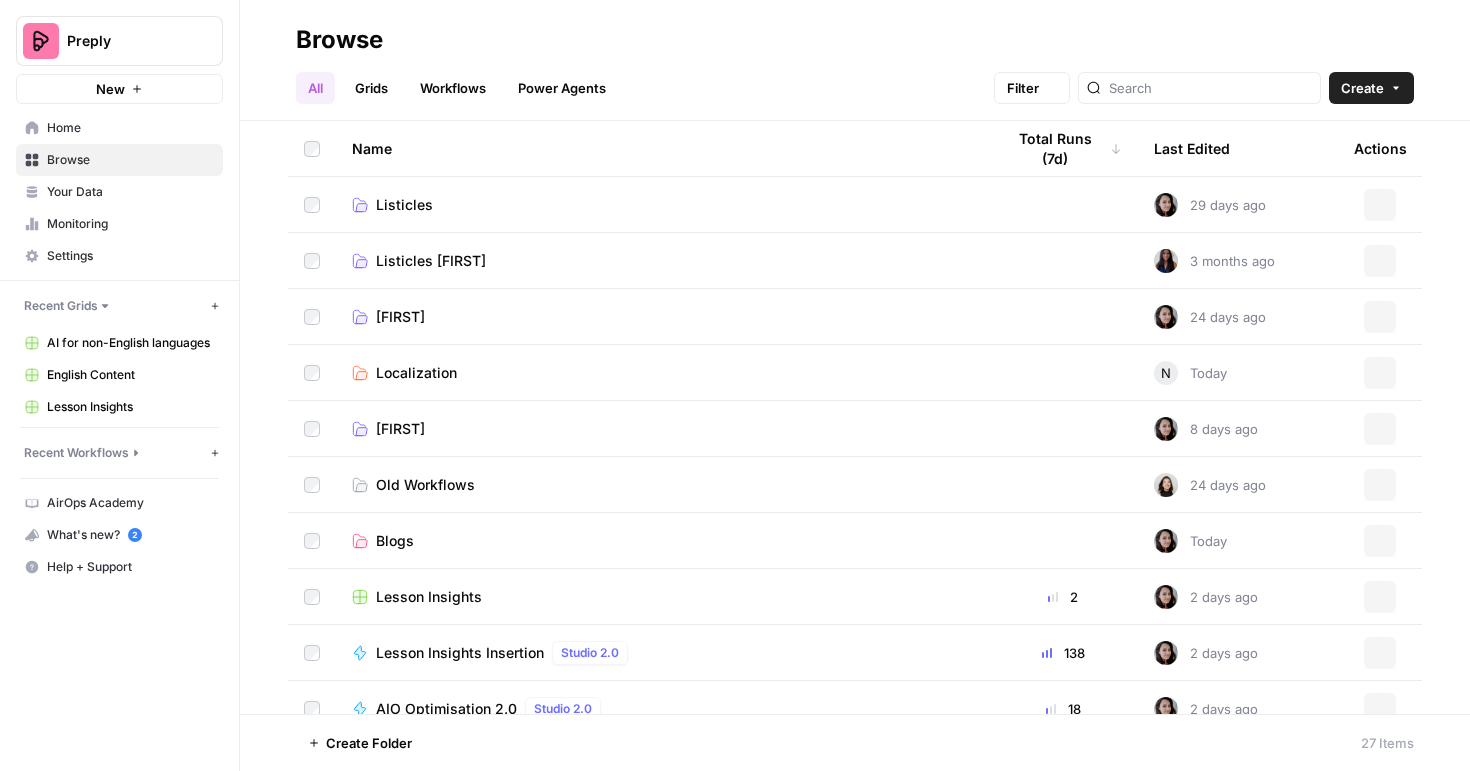 click on "Home" at bounding box center (130, 128) 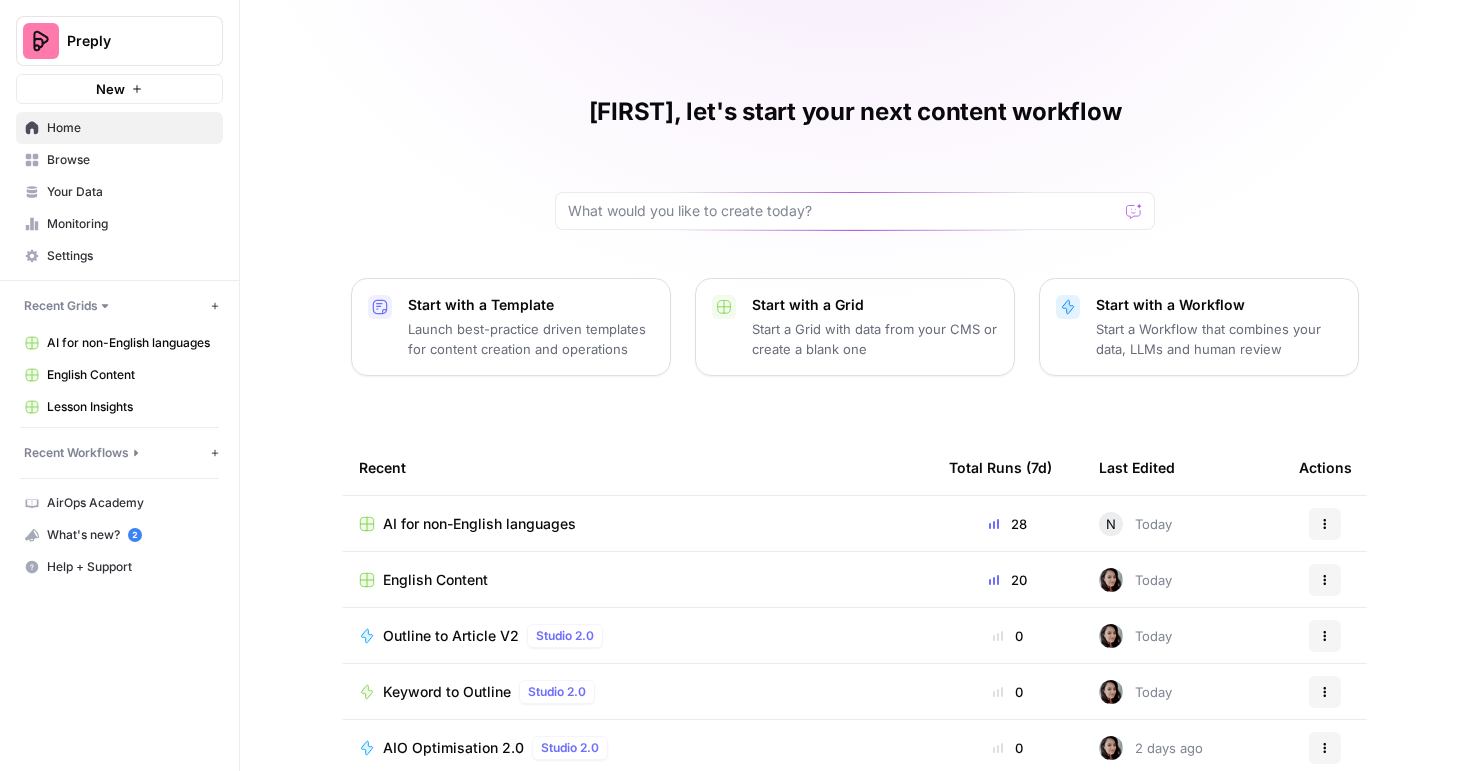 click on "Browse" at bounding box center (130, 160) 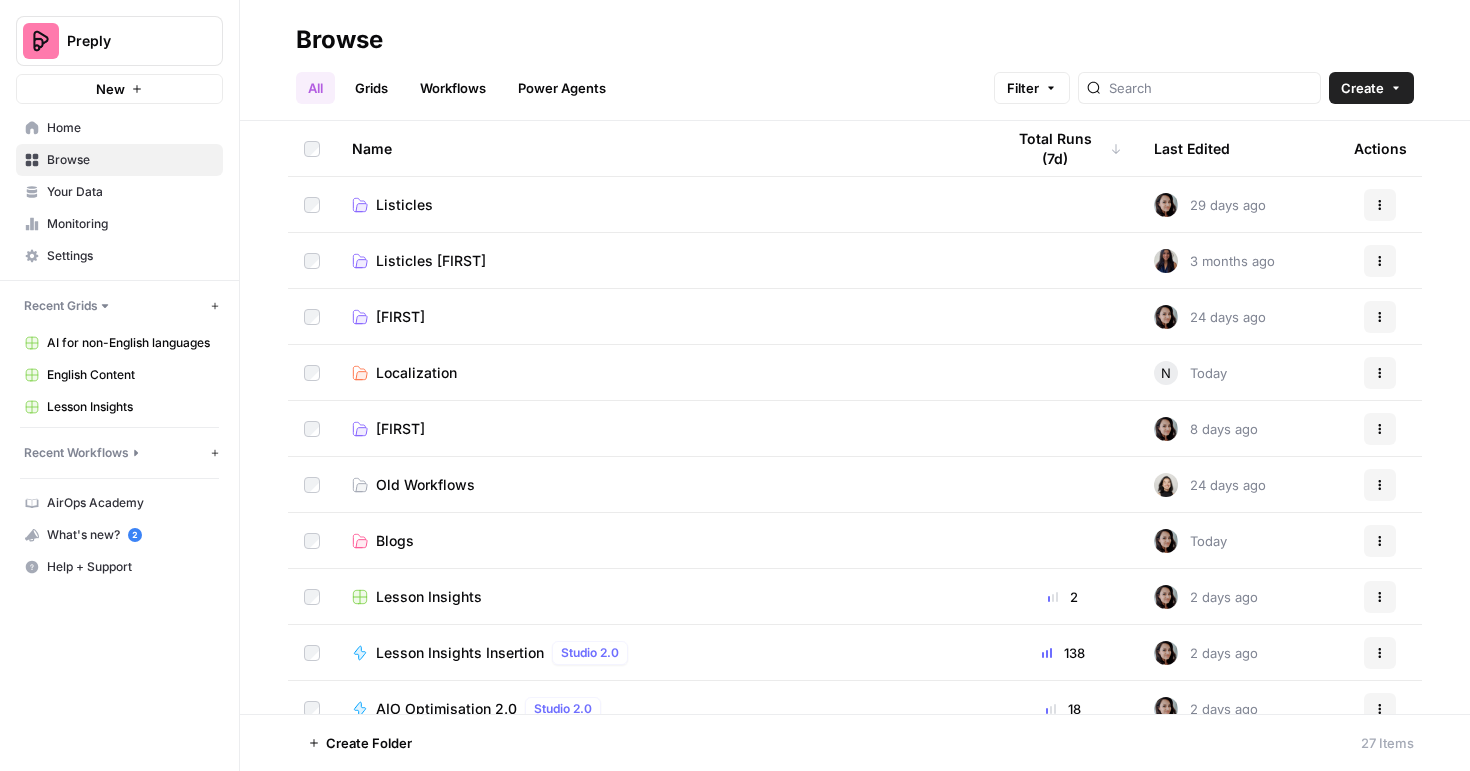 click on "Grids" at bounding box center [371, 88] 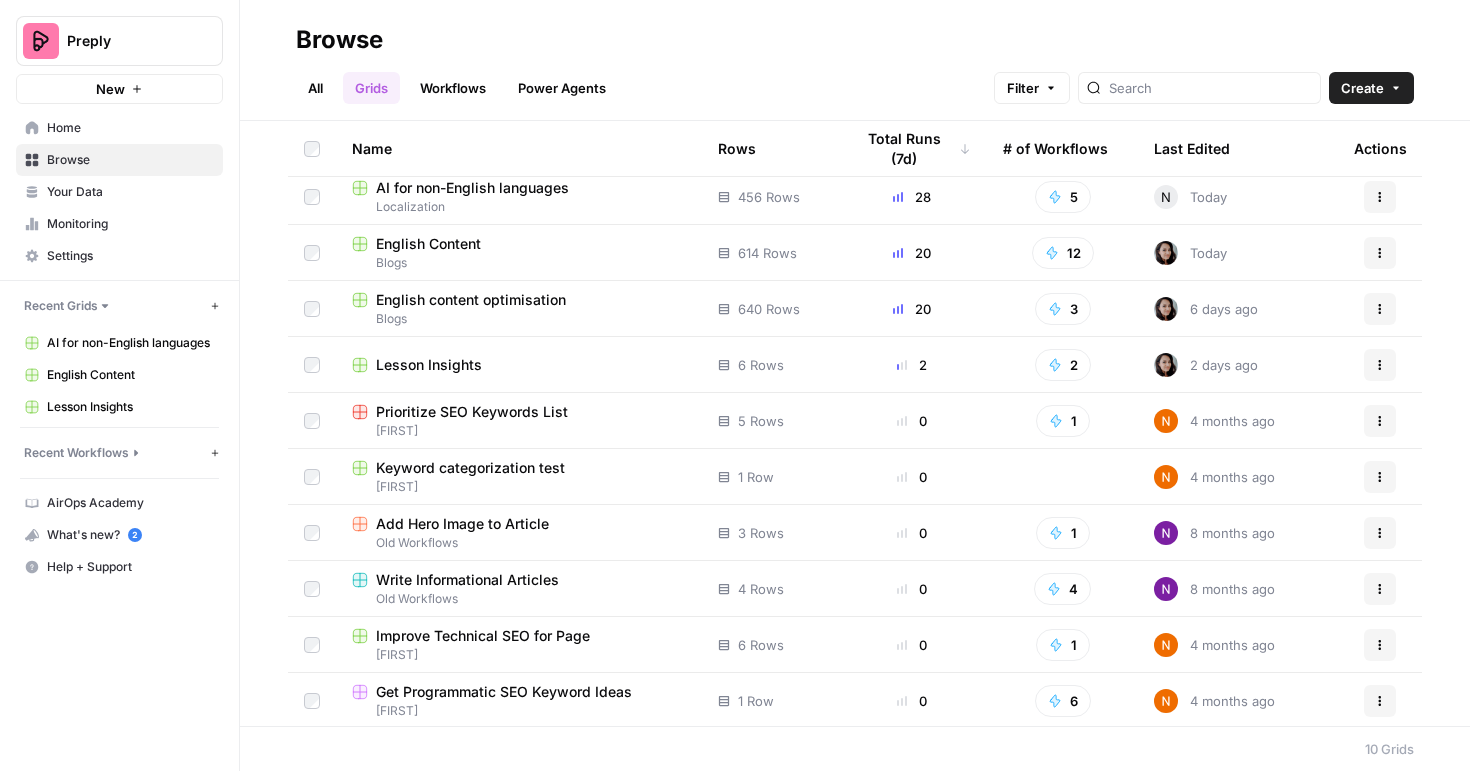 scroll, scrollTop: 11, scrollLeft: 0, axis: vertical 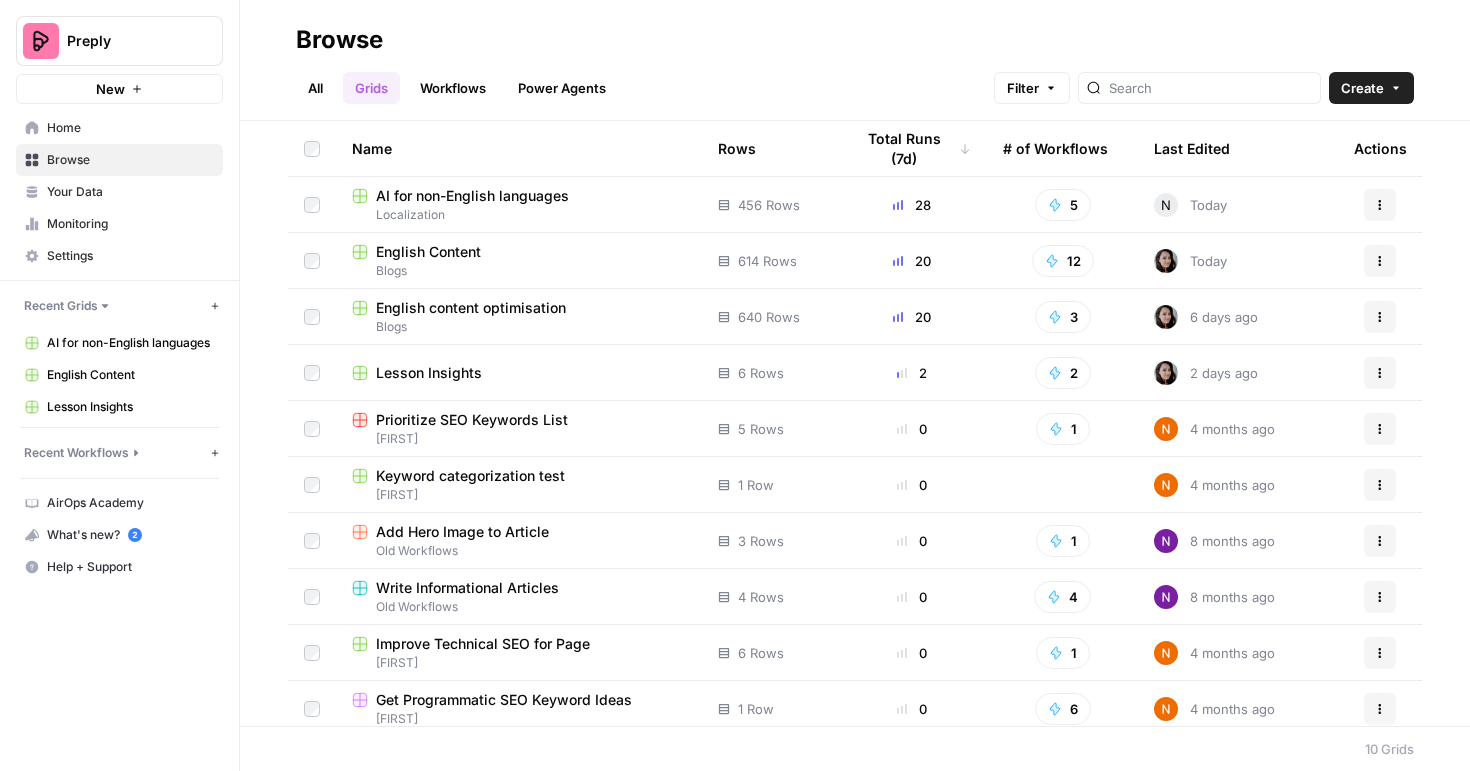 click on "English content optimisation" at bounding box center [471, 308] 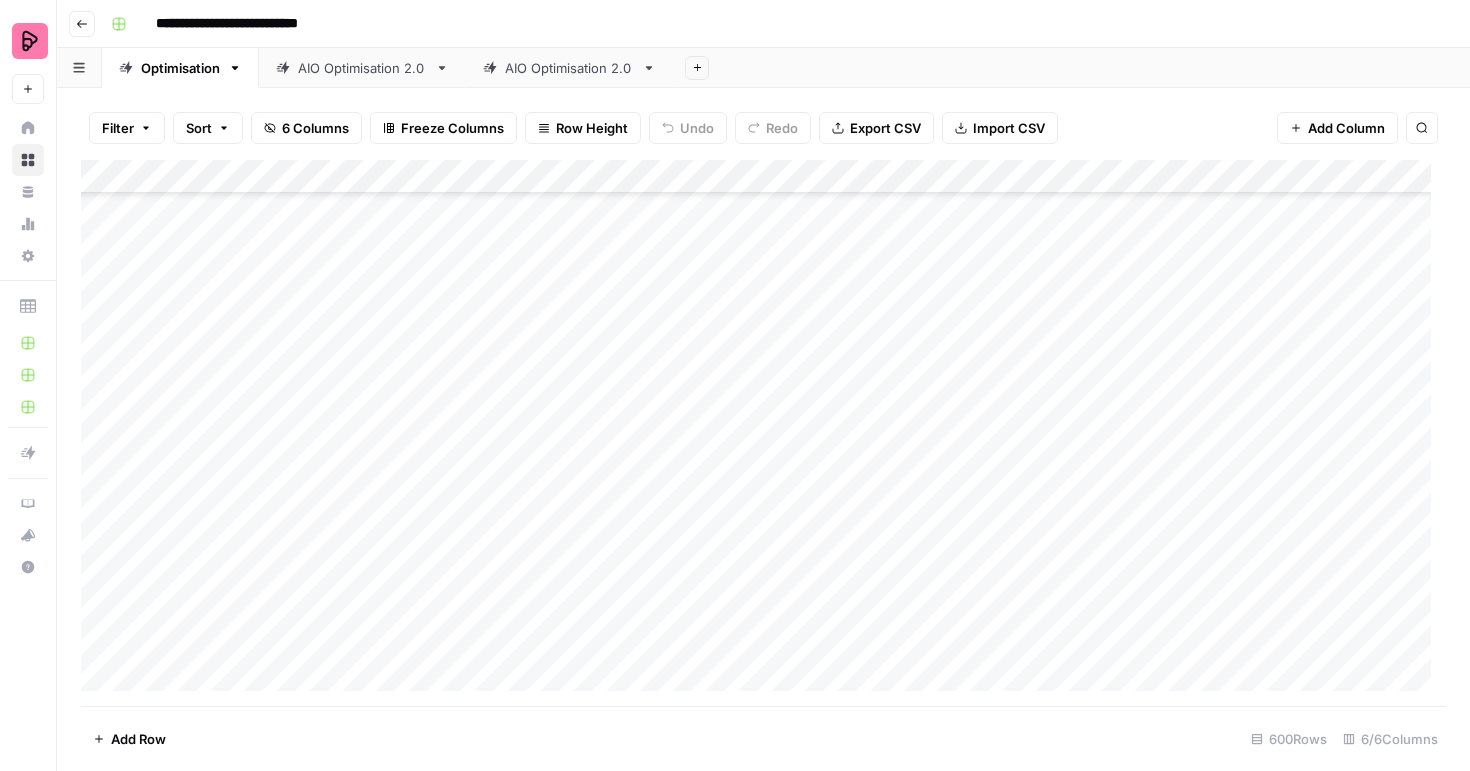 scroll, scrollTop: 0, scrollLeft: 0, axis: both 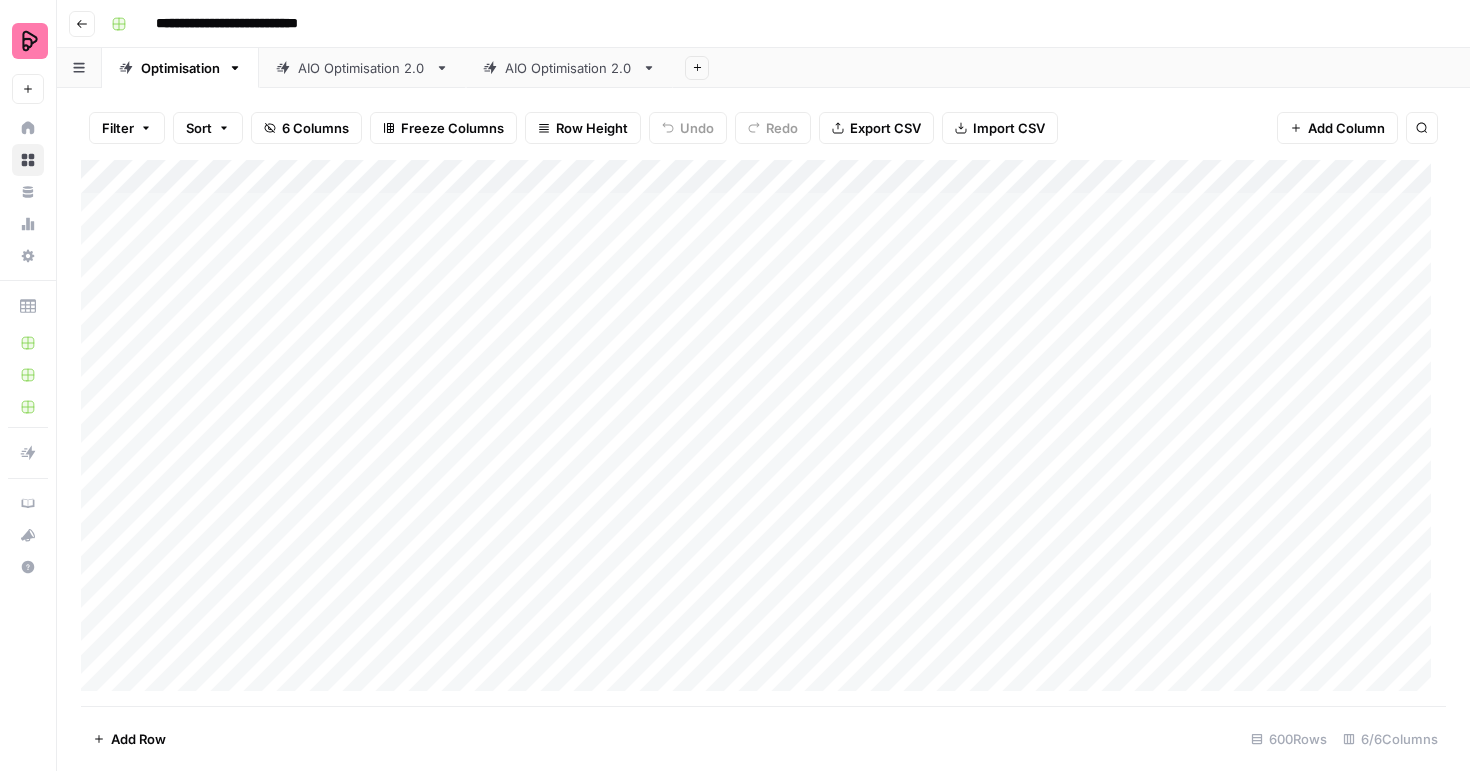 click on "AIO Optimisation 2.0" at bounding box center [362, 68] 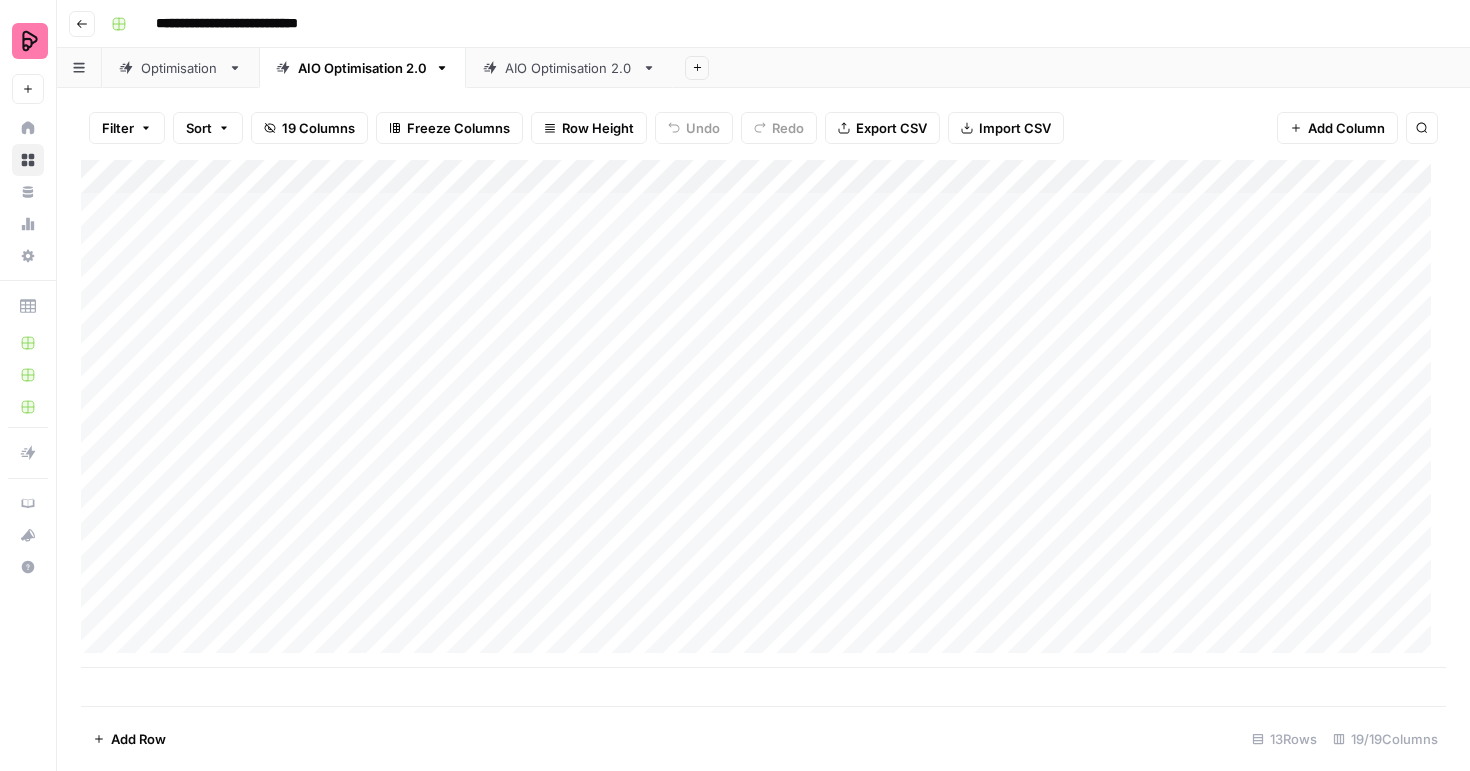 click on "AIO Optimisation 2.0" at bounding box center (569, 68) 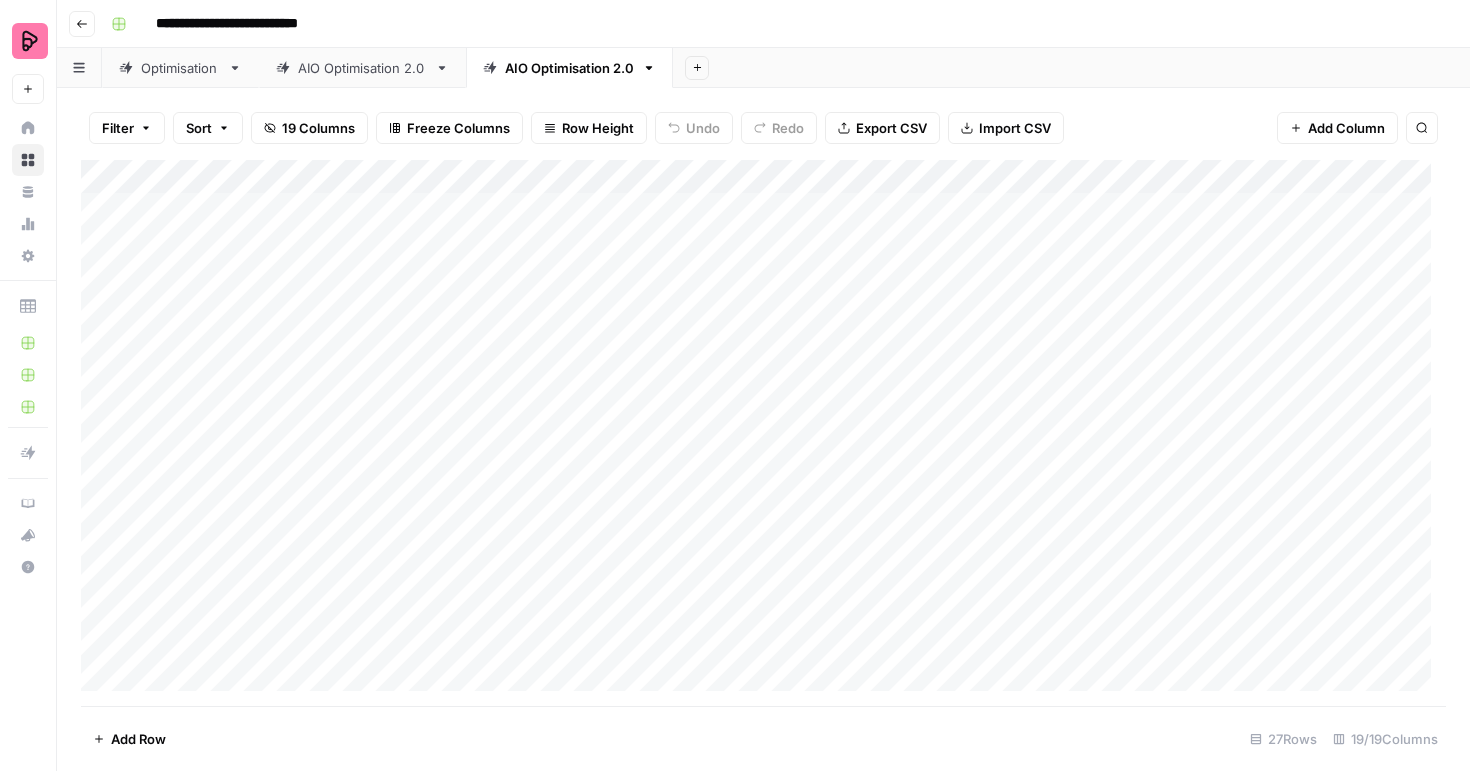 click on "AIO Optimisation 2.0" at bounding box center (362, 68) 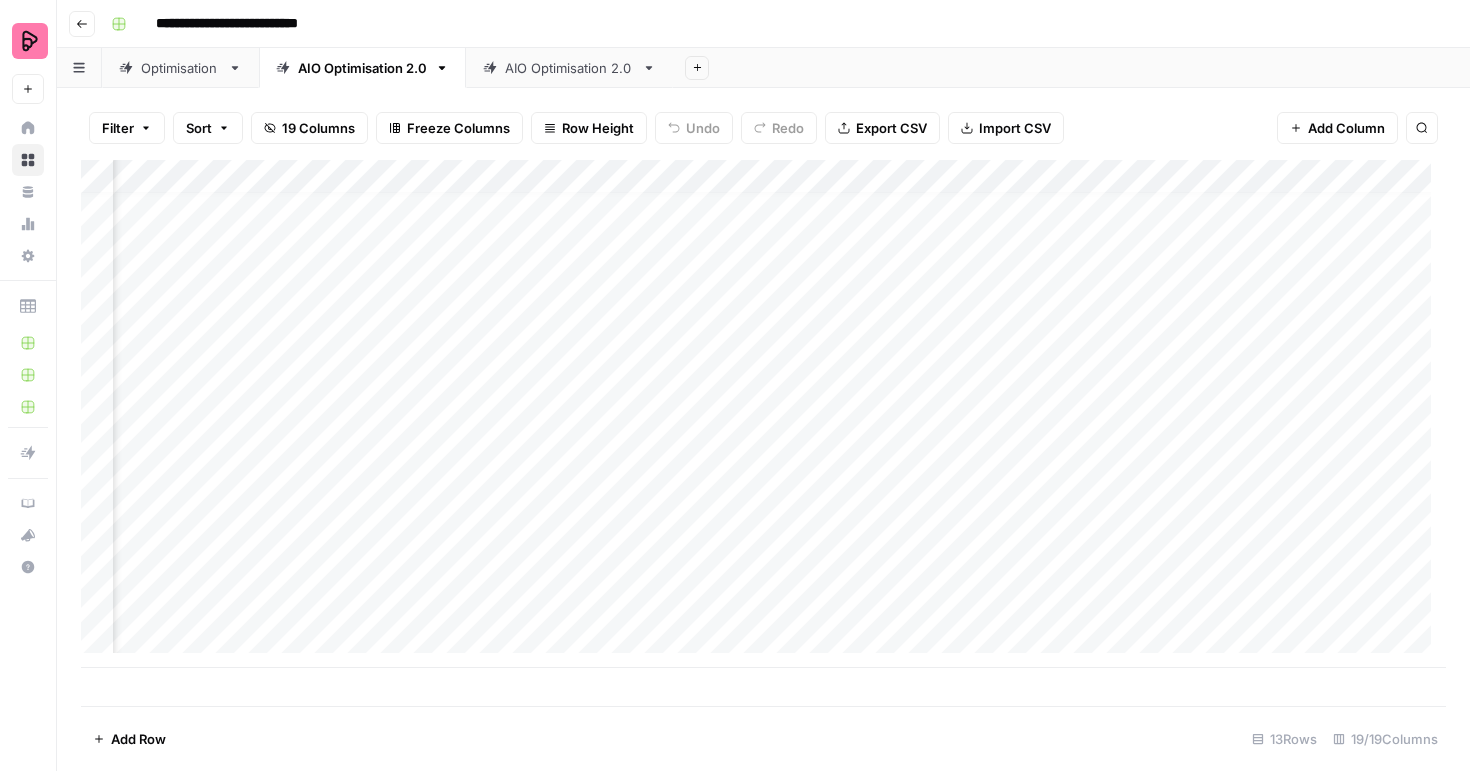 scroll, scrollTop: 15, scrollLeft: 494, axis: both 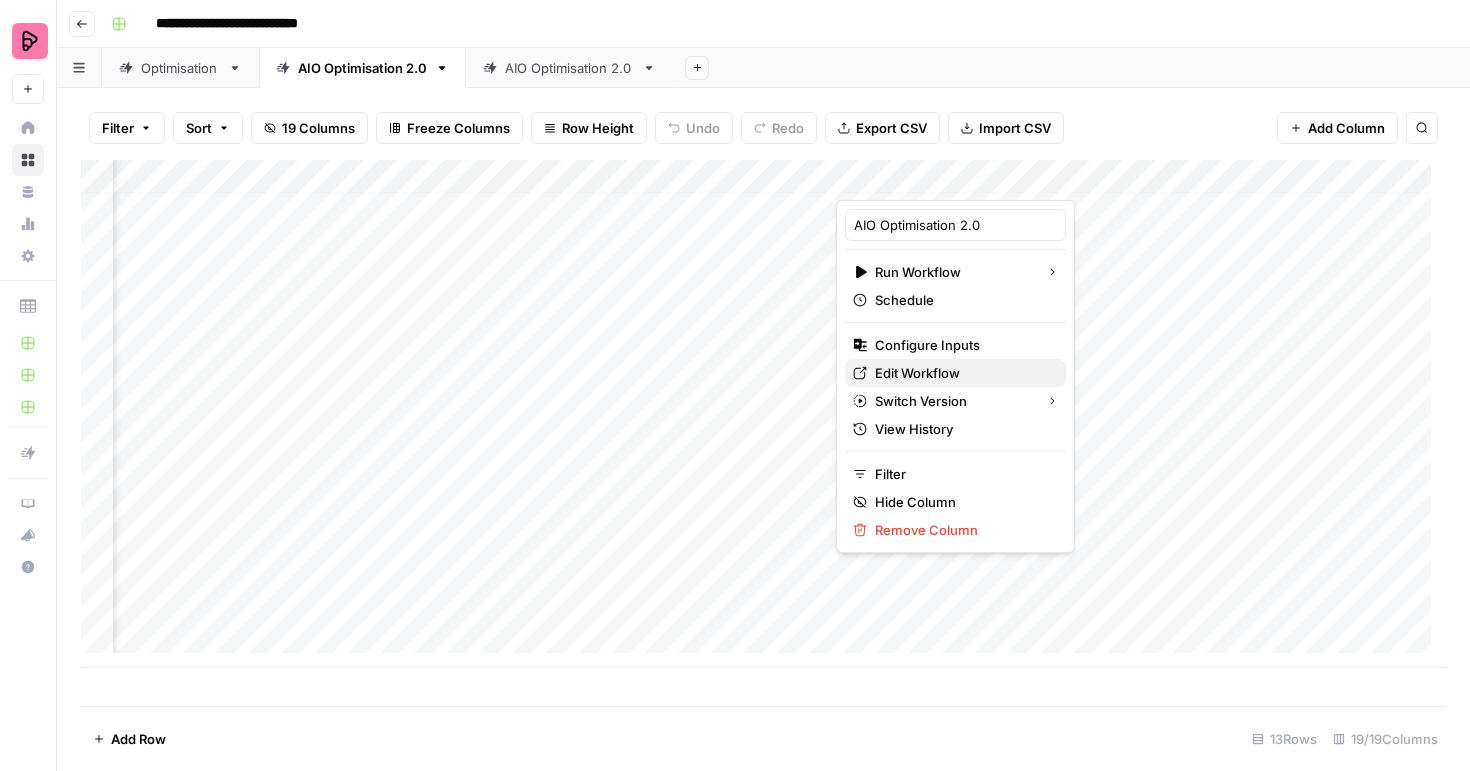 click on "Edit Workflow" at bounding box center (962, 373) 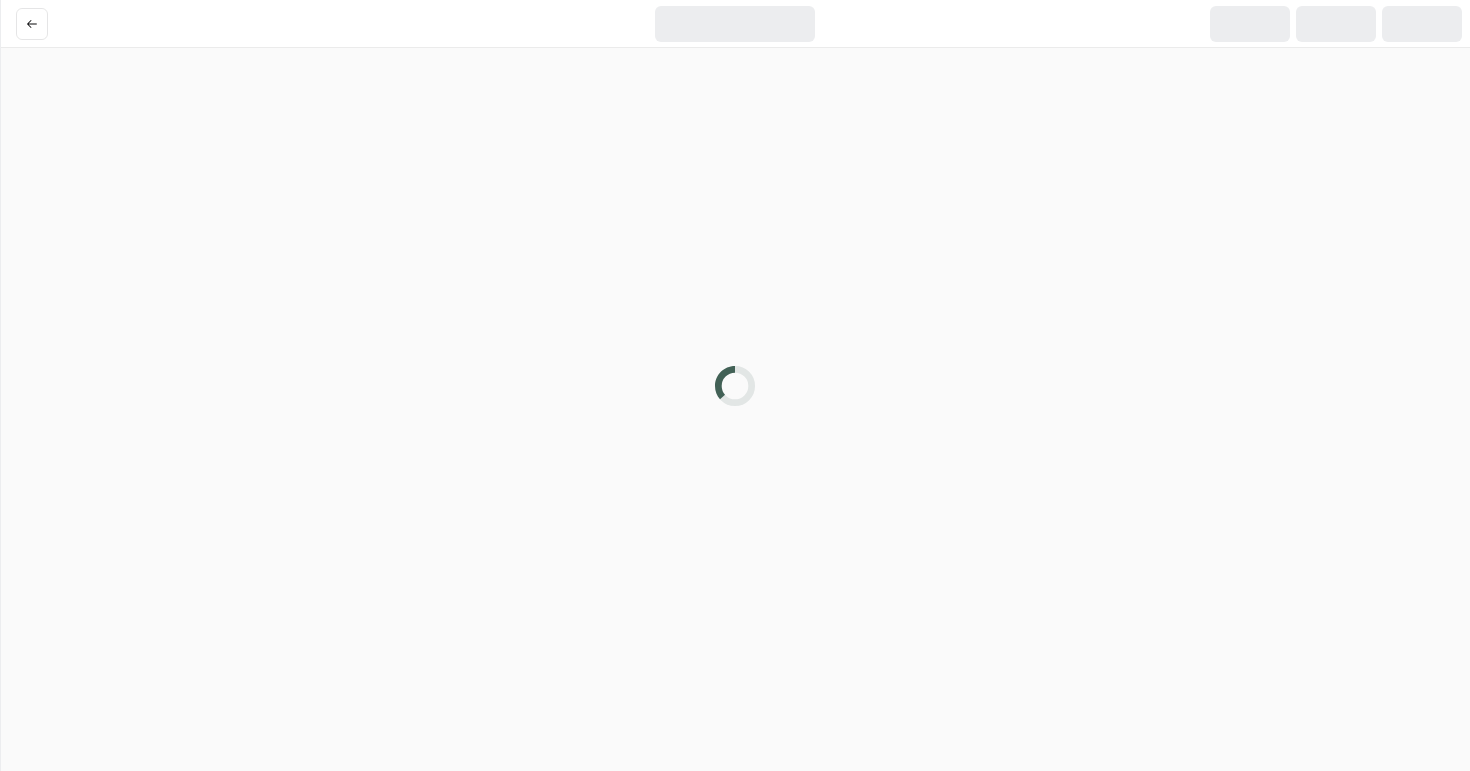 scroll, scrollTop: 0, scrollLeft: 0, axis: both 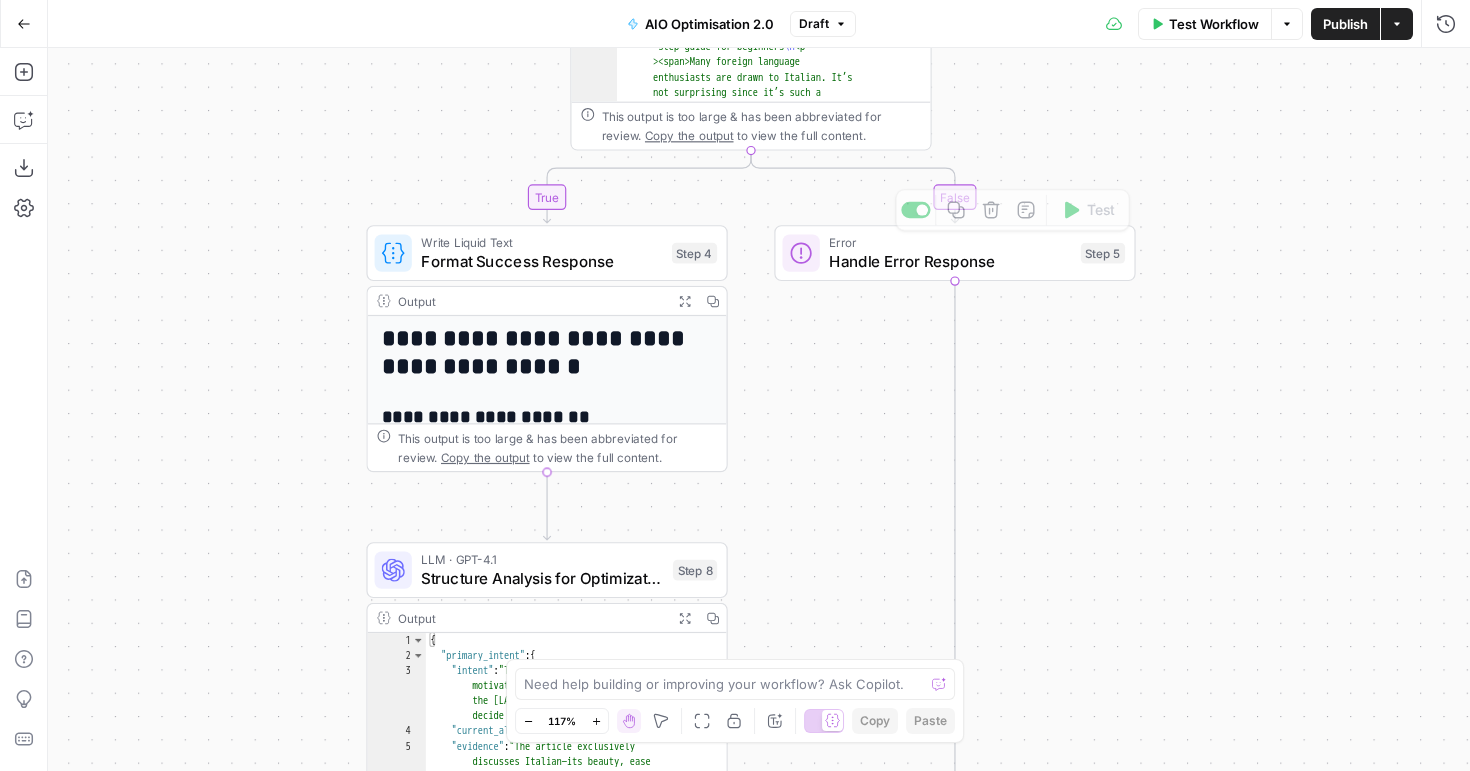 click on "Format Success Response" at bounding box center (541, 261) 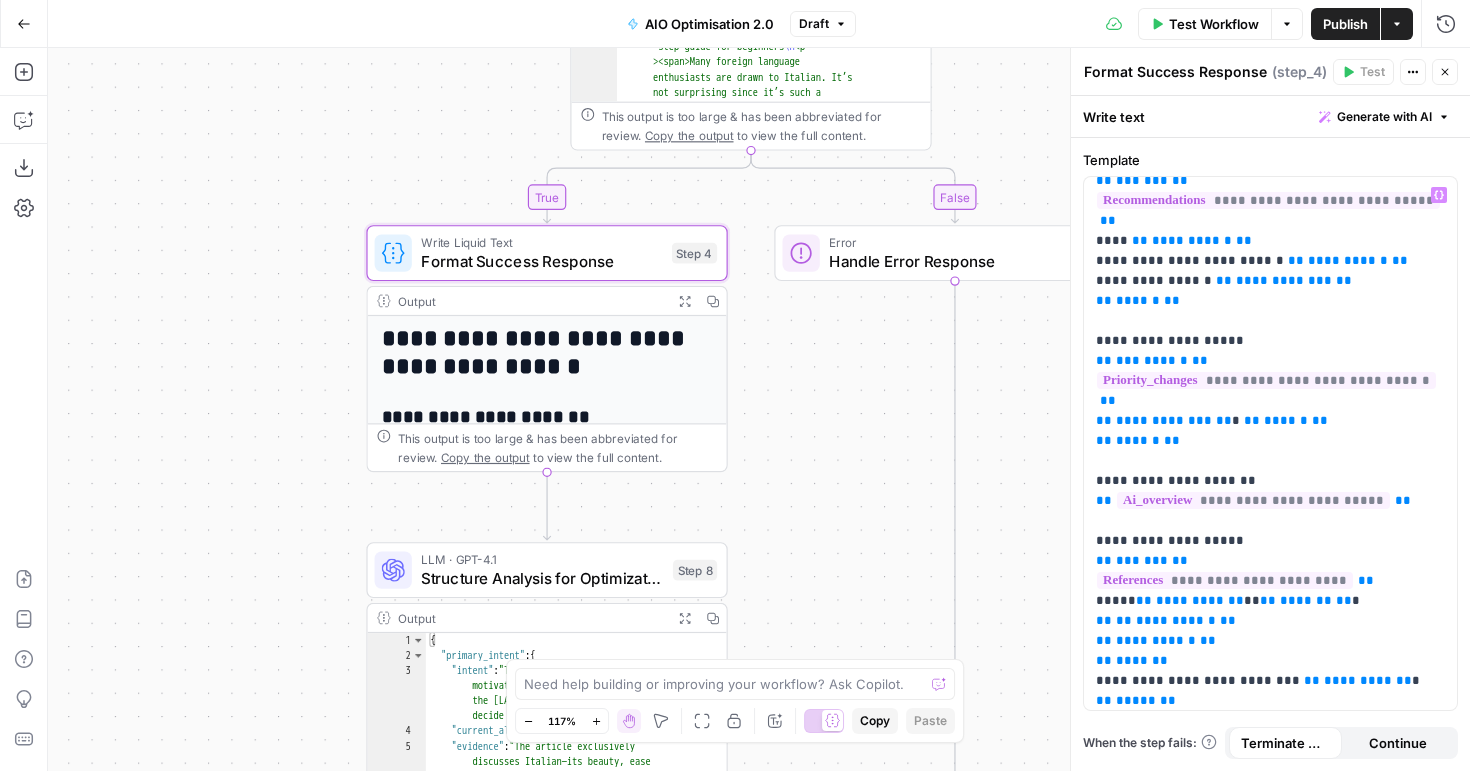 scroll, scrollTop: 1100, scrollLeft: 0, axis: vertical 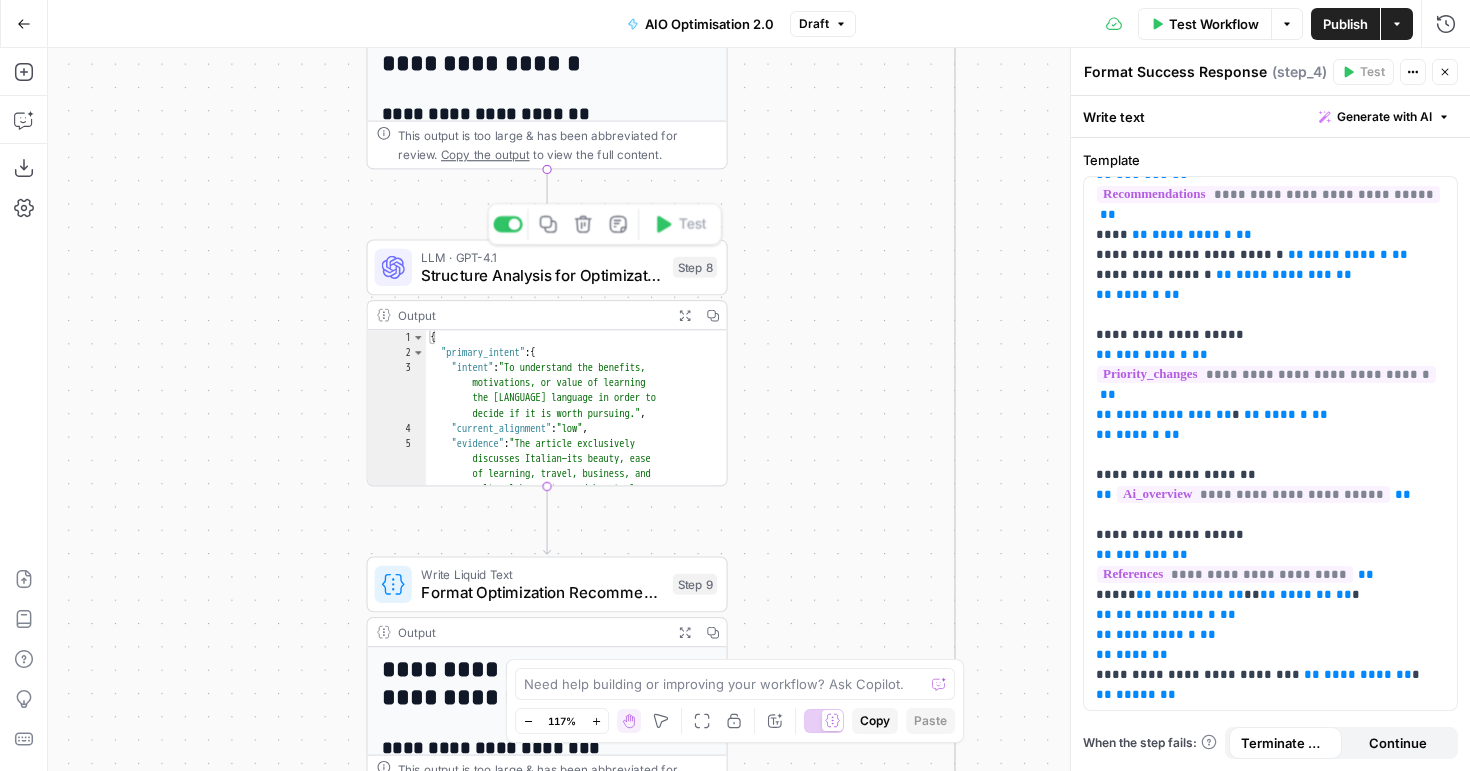 click on "Structure Analysis for Optimization" at bounding box center [542, 275] 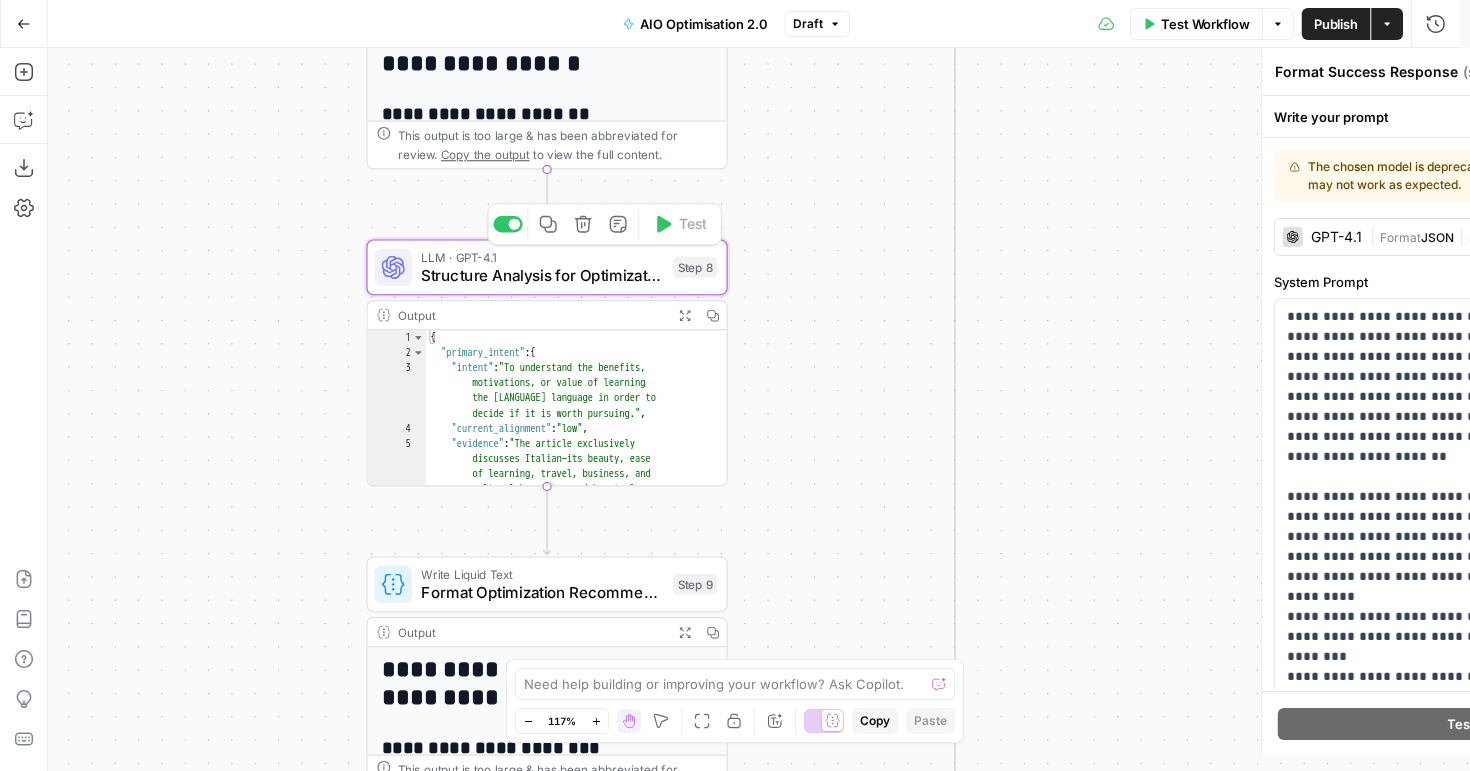 type on "Structure Analysis for Optimization" 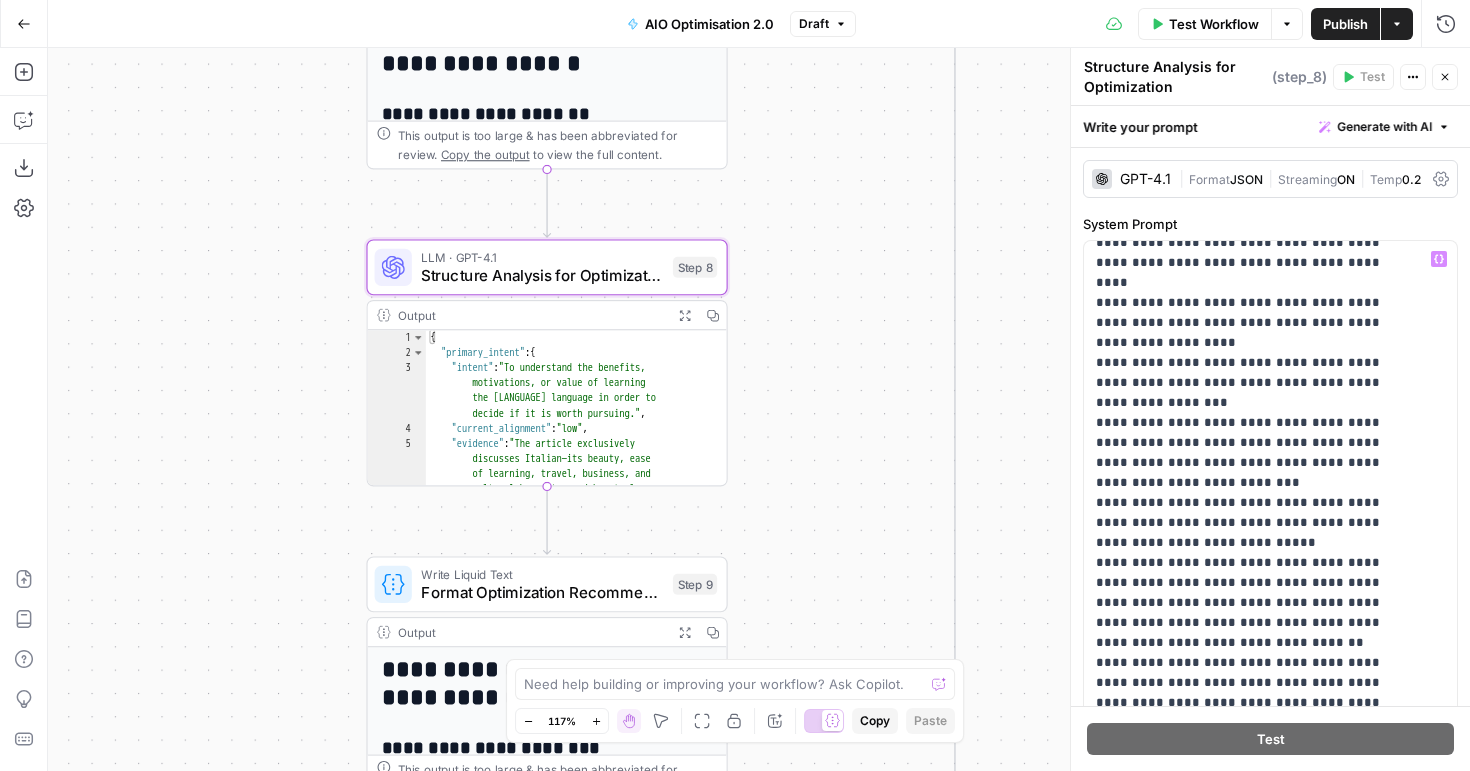 scroll, scrollTop: 241, scrollLeft: 0, axis: vertical 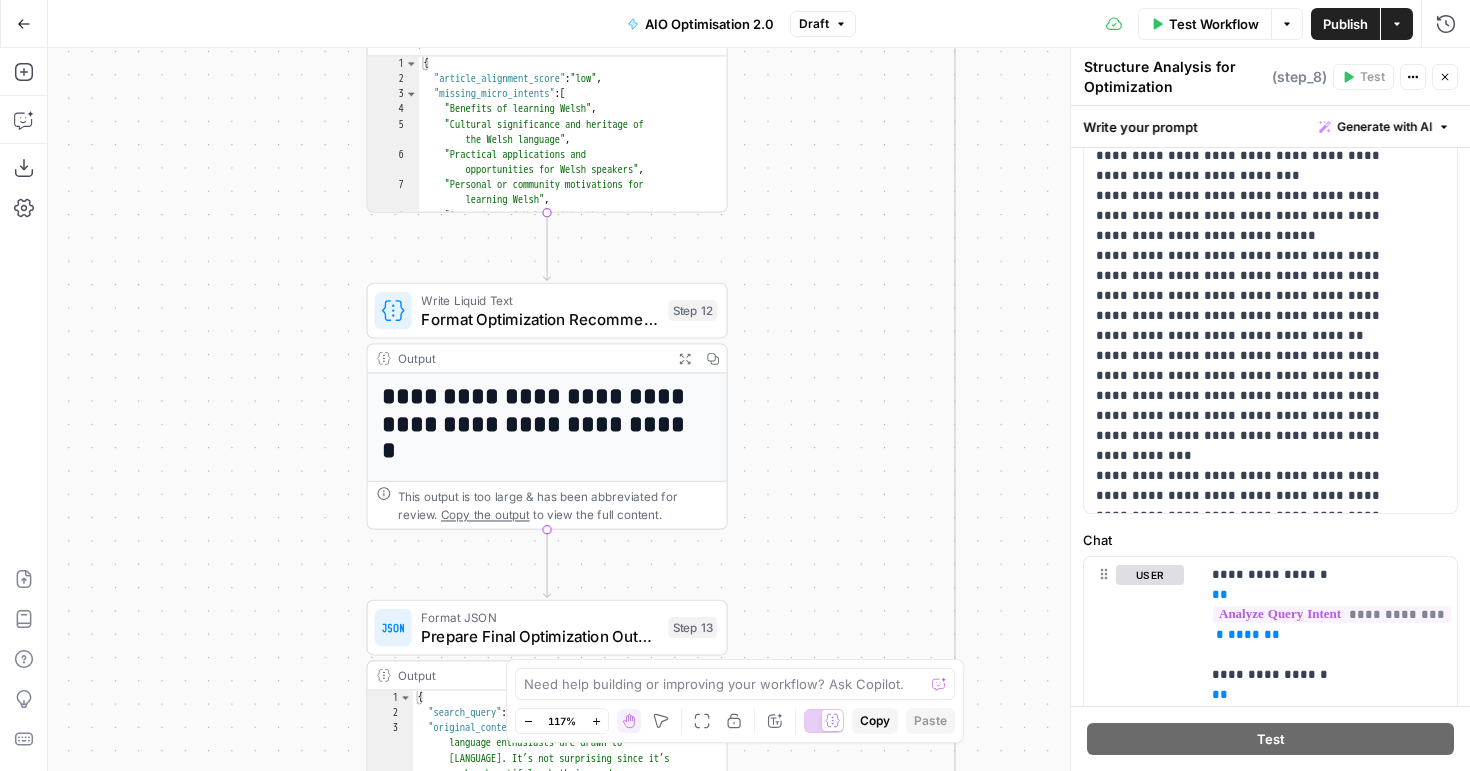 click on "Format Optimization Recommendations" at bounding box center [540, 318] 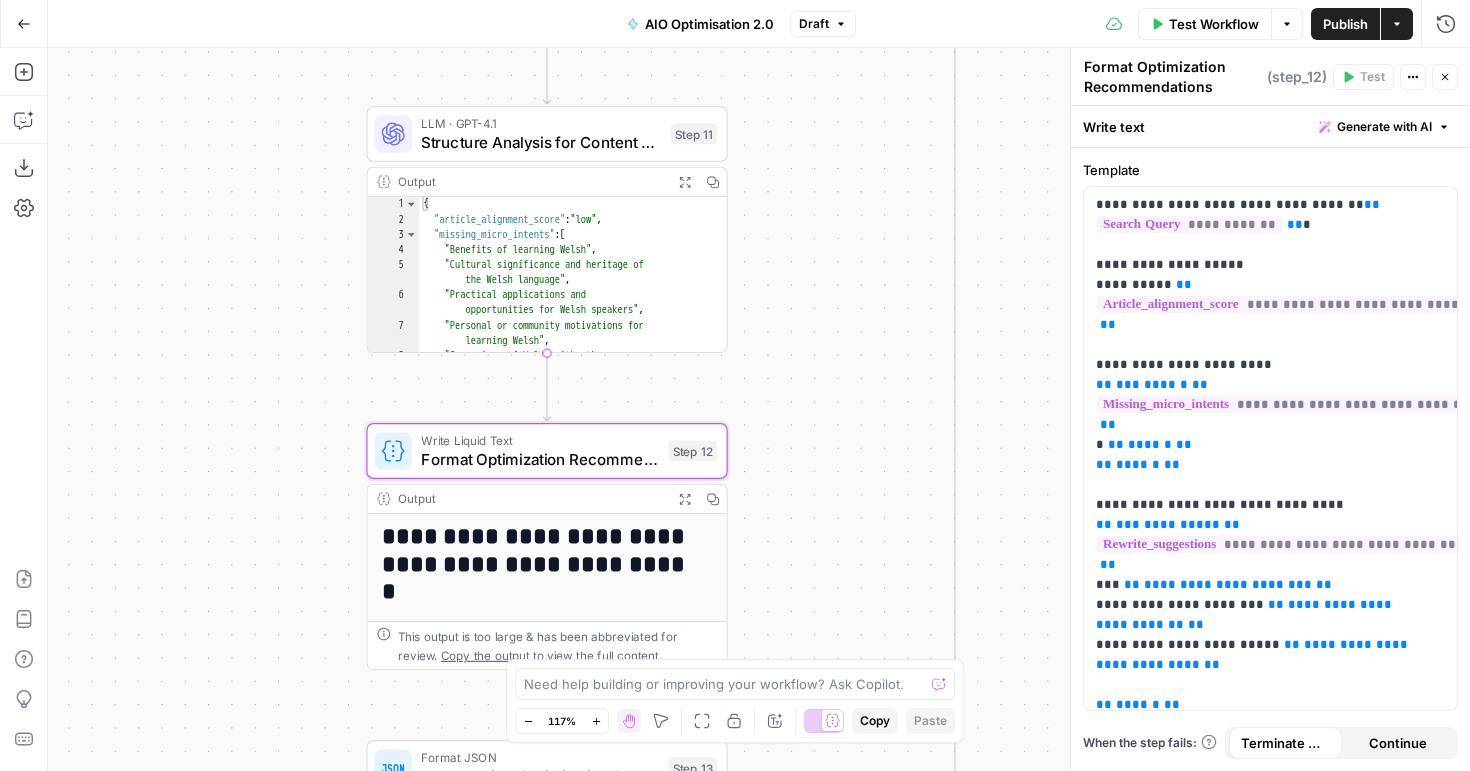 drag, startPoint x: 578, startPoint y: 156, endPoint x: 927, endPoint y: 197, distance: 351.40005 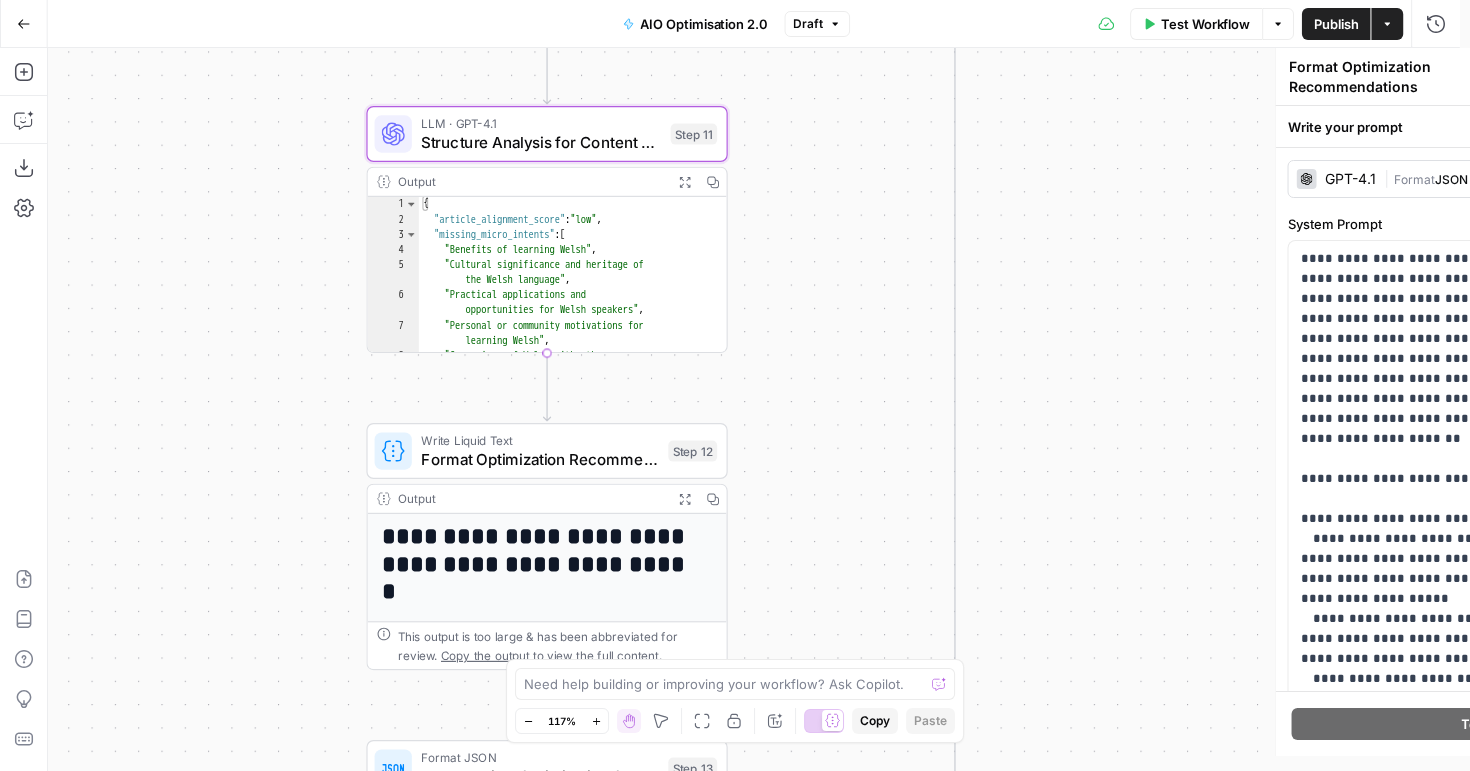 type on "Structure Analysis for Content Optimization" 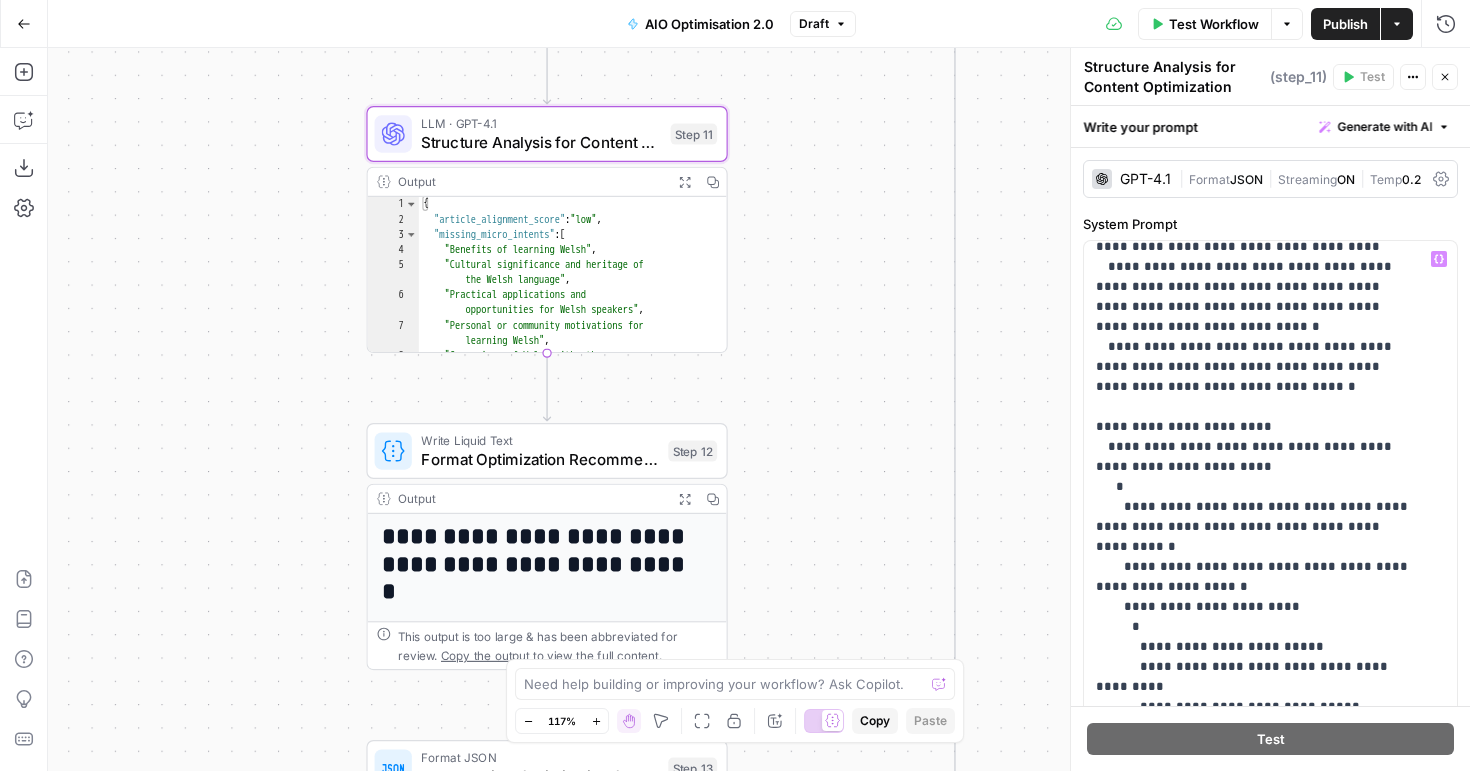 scroll, scrollTop: 1121, scrollLeft: 0, axis: vertical 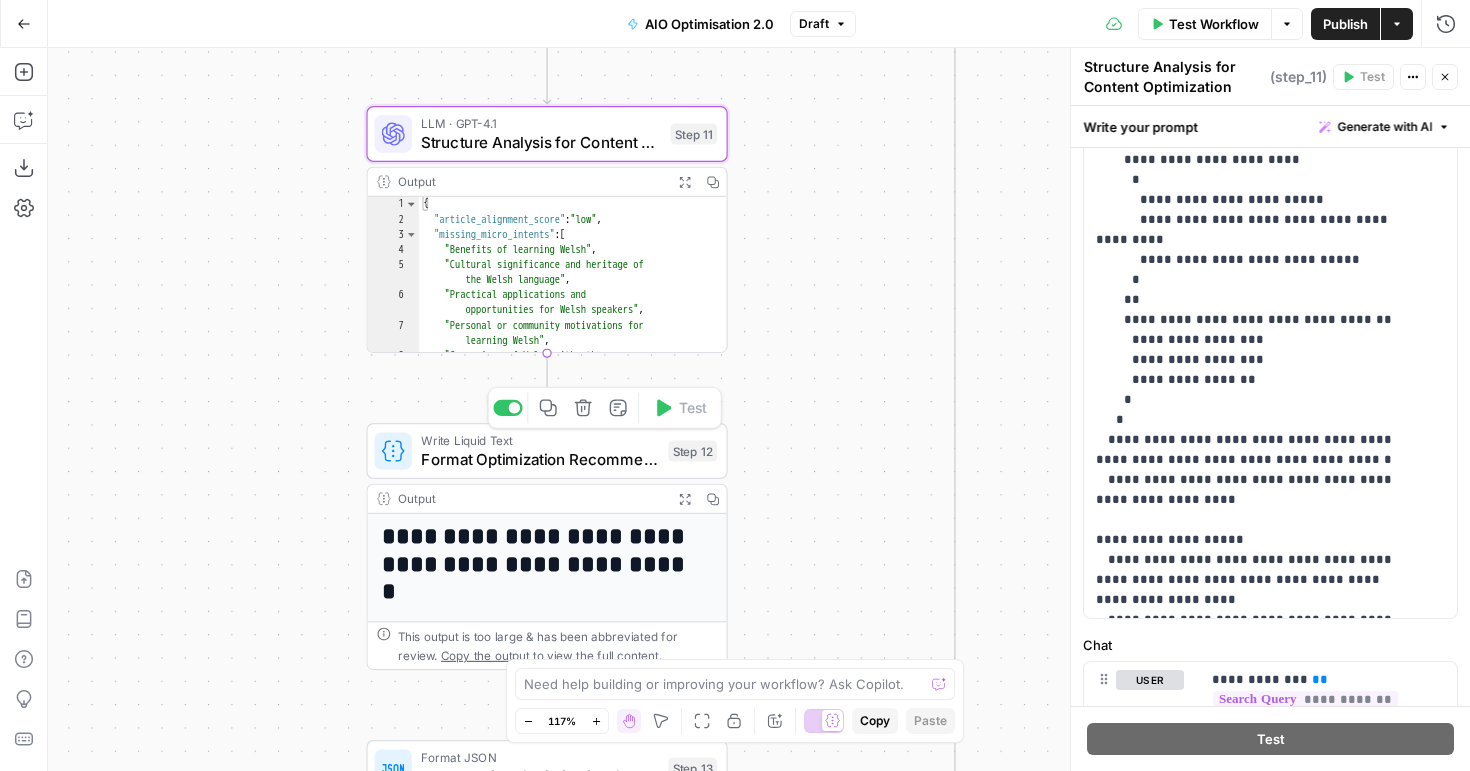 drag, startPoint x: 535, startPoint y: 467, endPoint x: 858, endPoint y: 440, distance: 324.12653 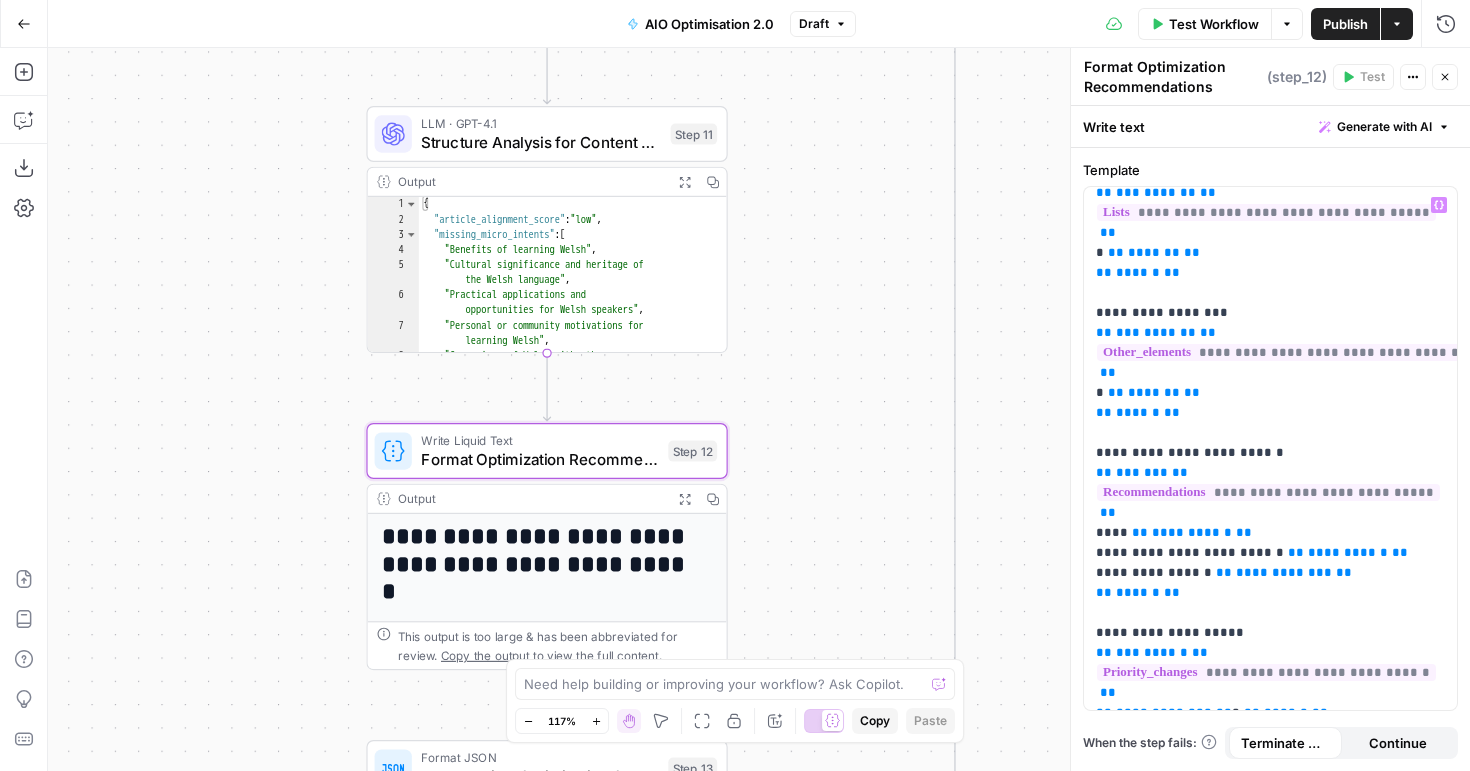 scroll, scrollTop: 1068, scrollLeft: 0, axis: vertical 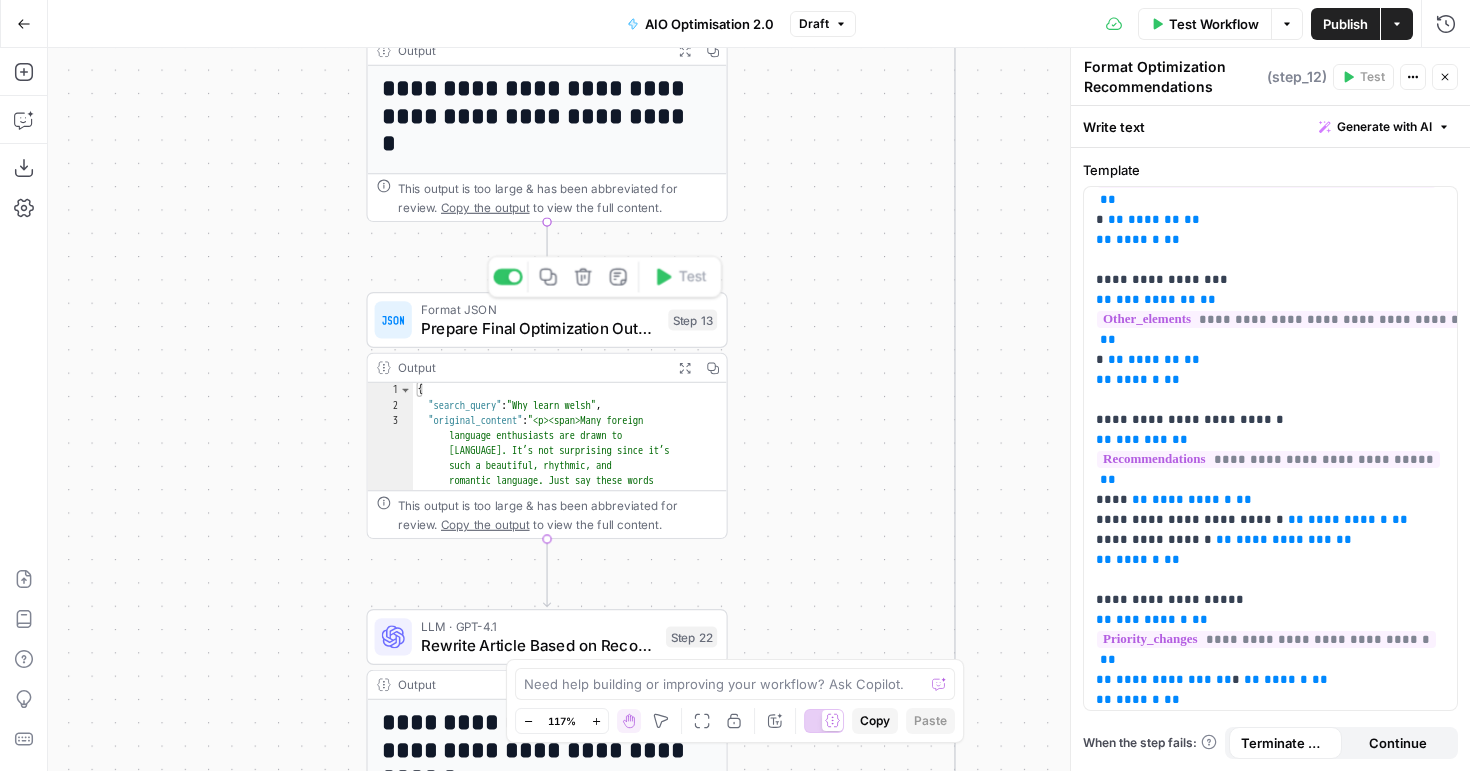 click on "Prepare Final Optimization Output" at bounding box center (540, 327) 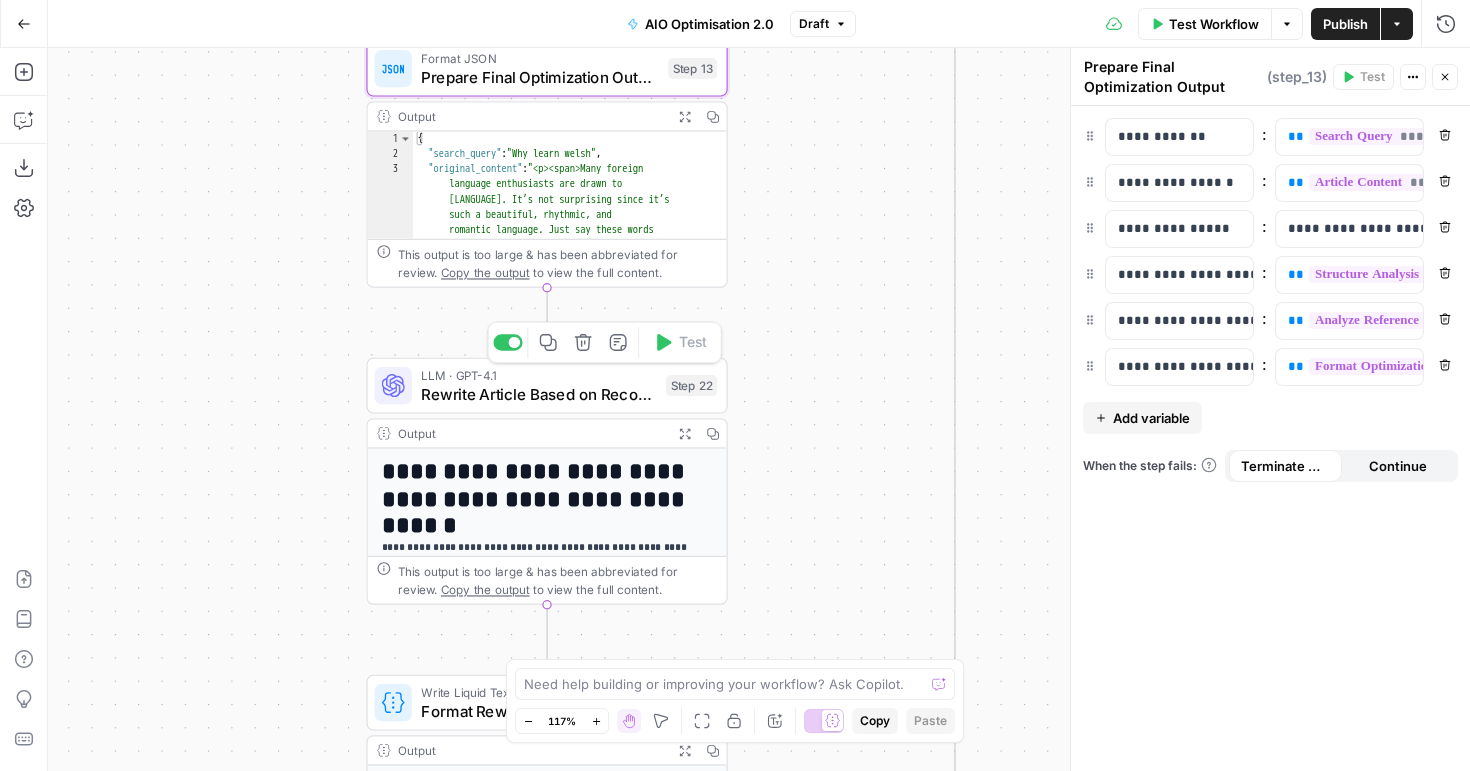 click on "Rewrite Article Based on Recommendations" at bounding box center [538, 393] 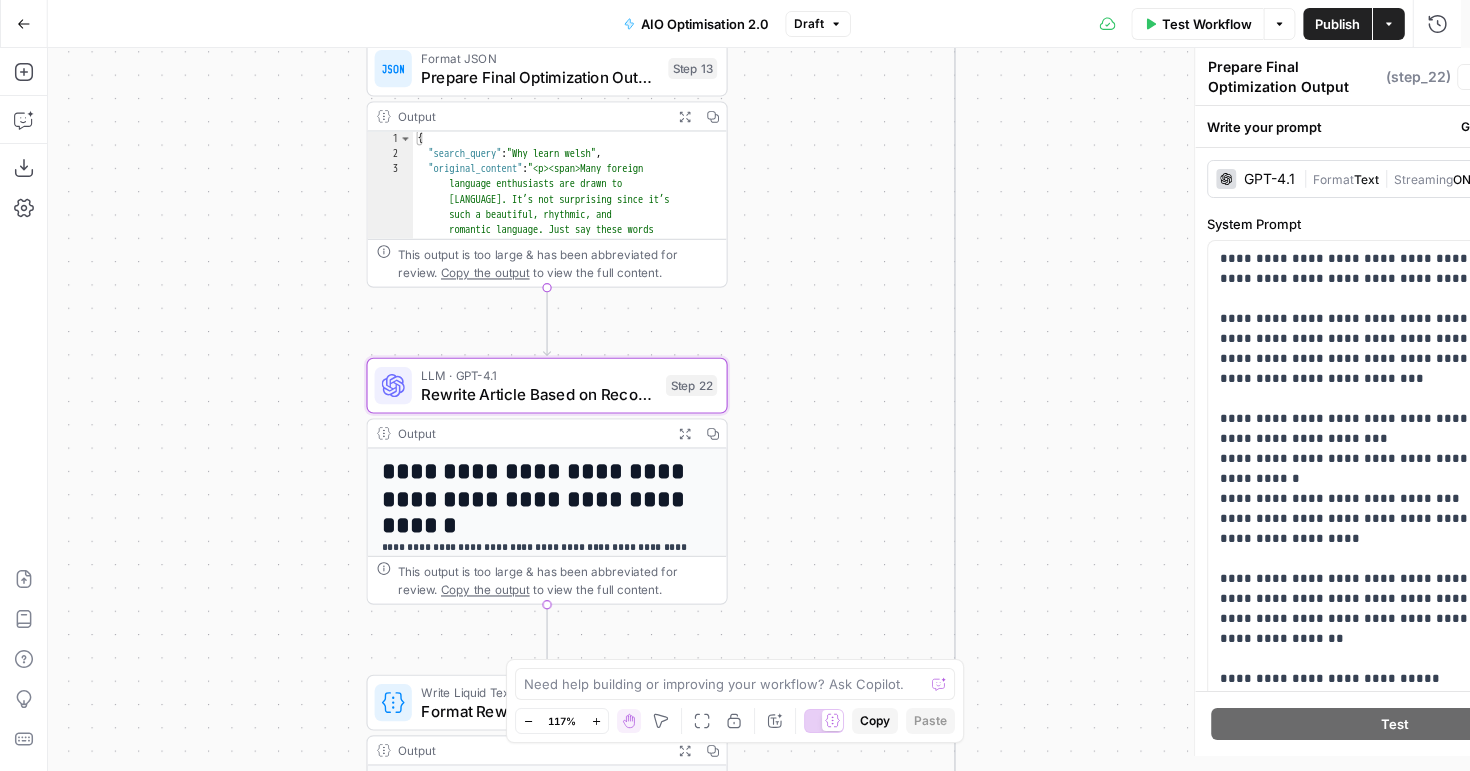 type on "Rewrite Article Based on Recommendations" 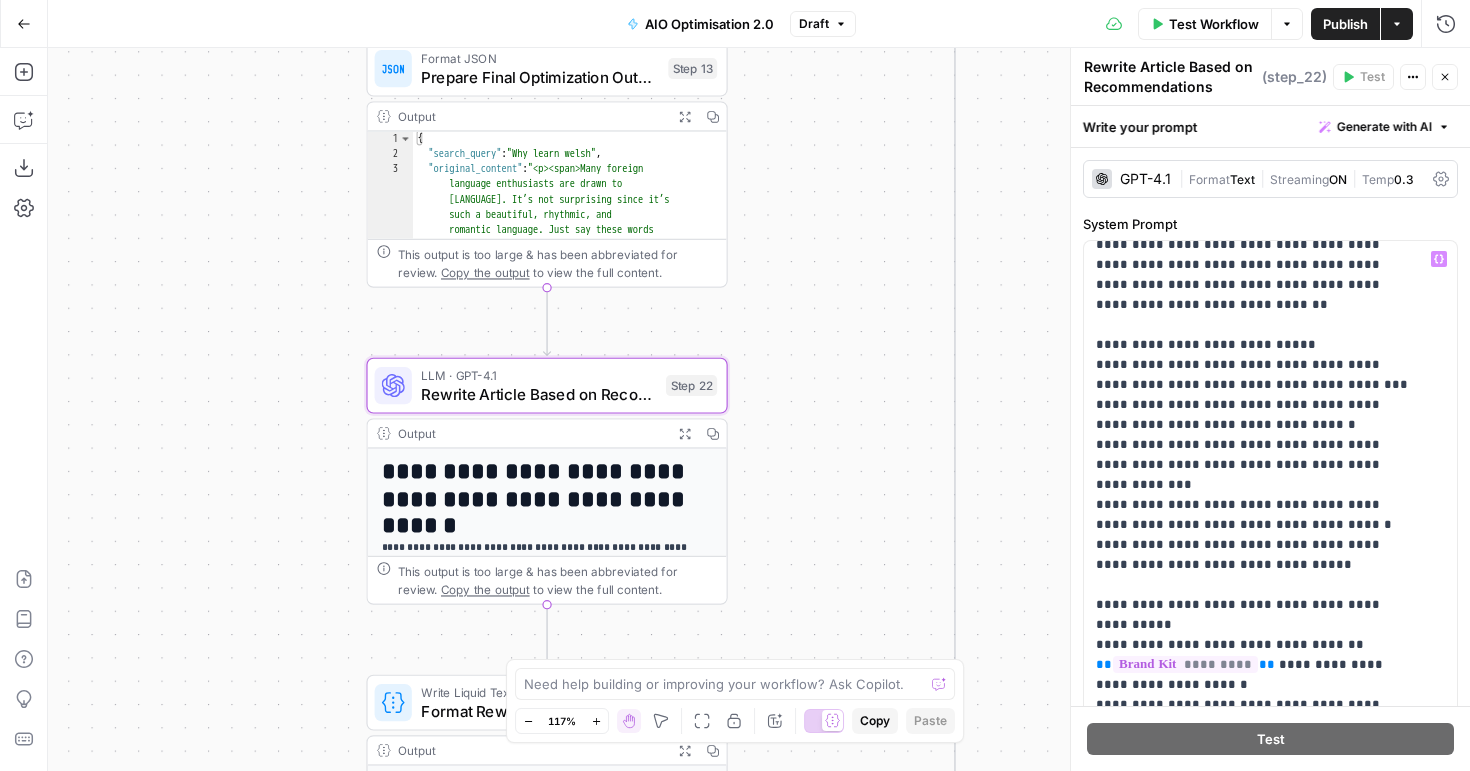 scroll, scrollTop: 318, scrollLeft: 0, axis: vertical 